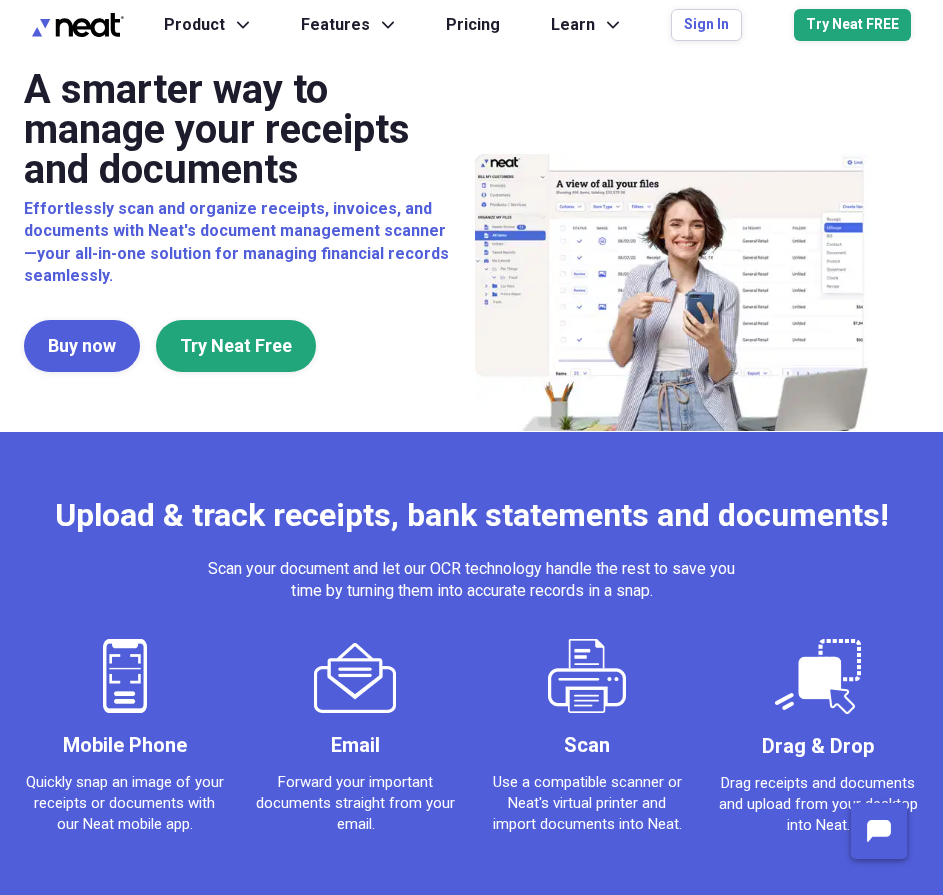 scroll, scrollTop: 0, scrollLeft: 0, axis: both 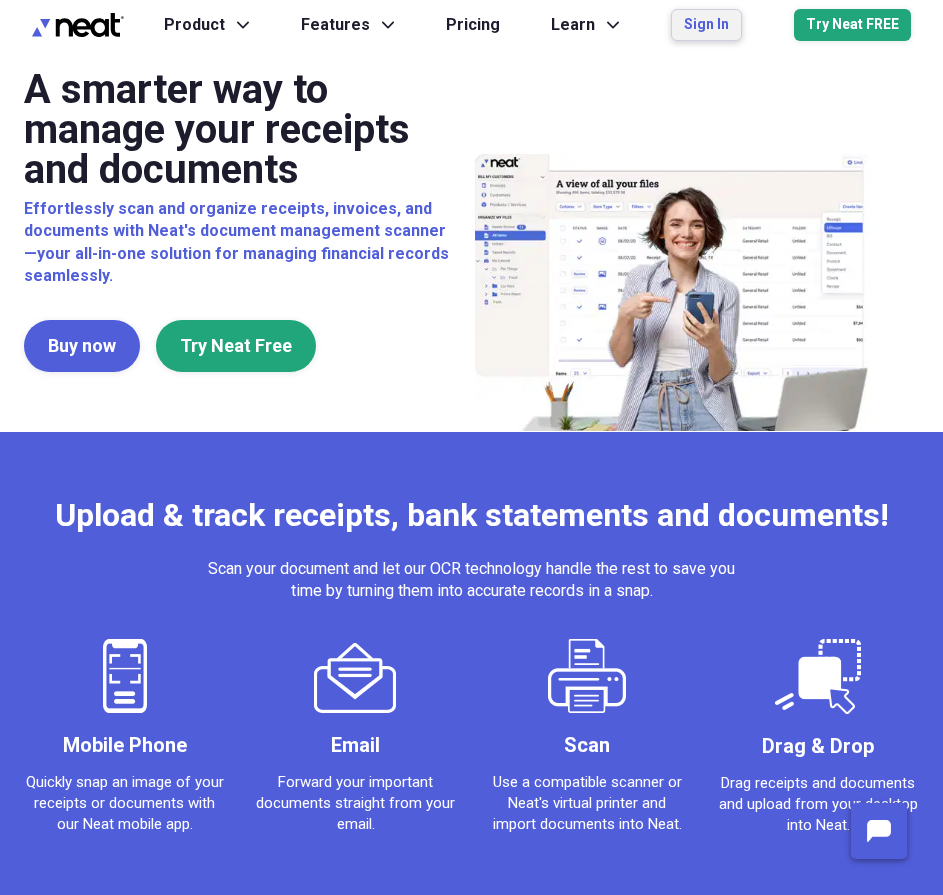 click on "Sign In" at bounding box center [706, 25] 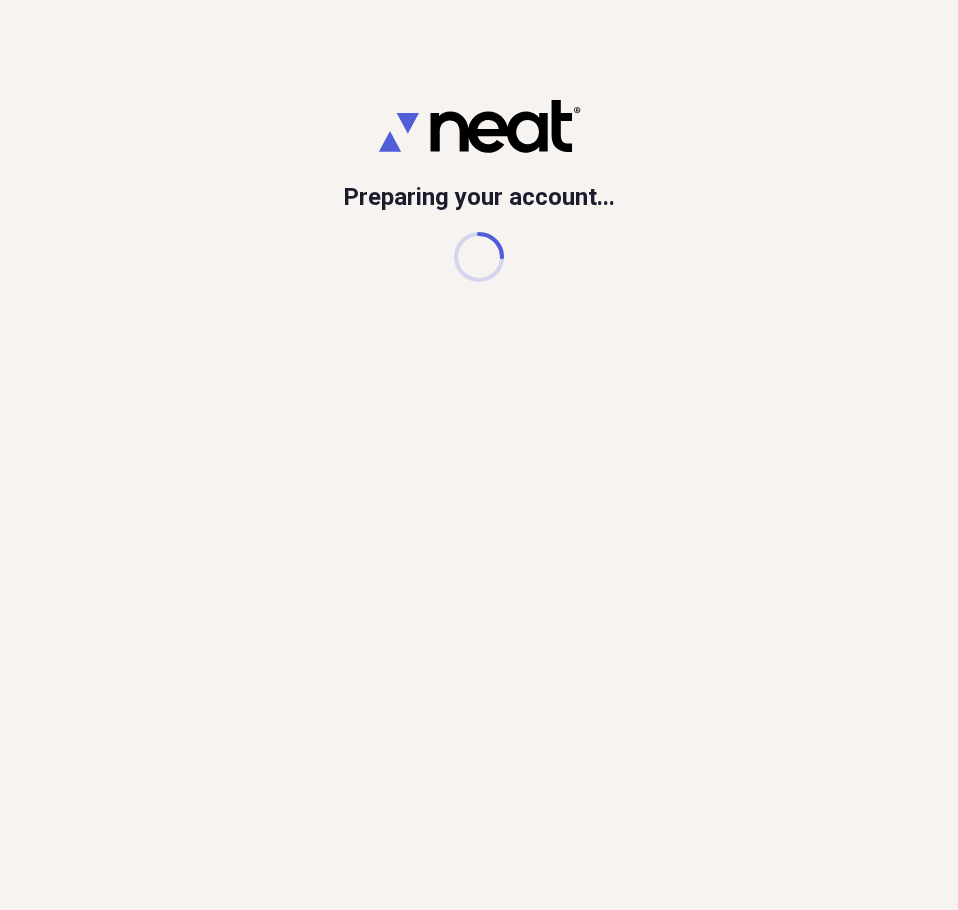scroll, scrollTop: 0, scrollLeft: 0, axis: both 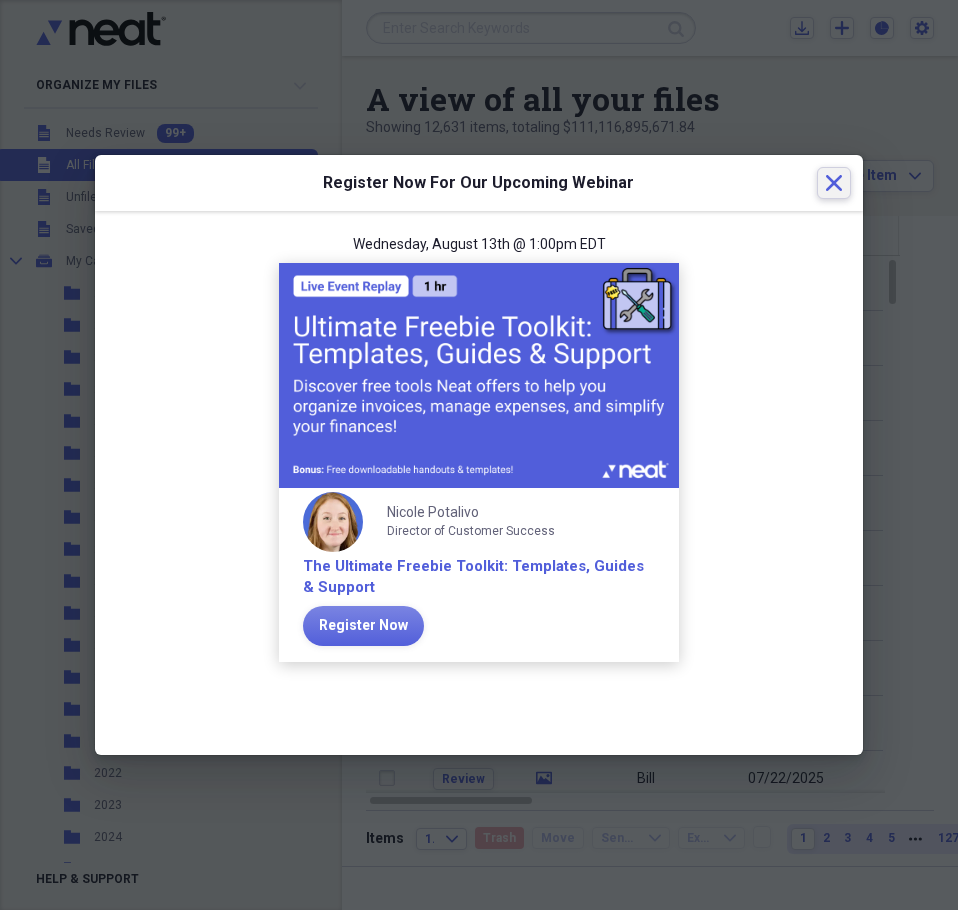click 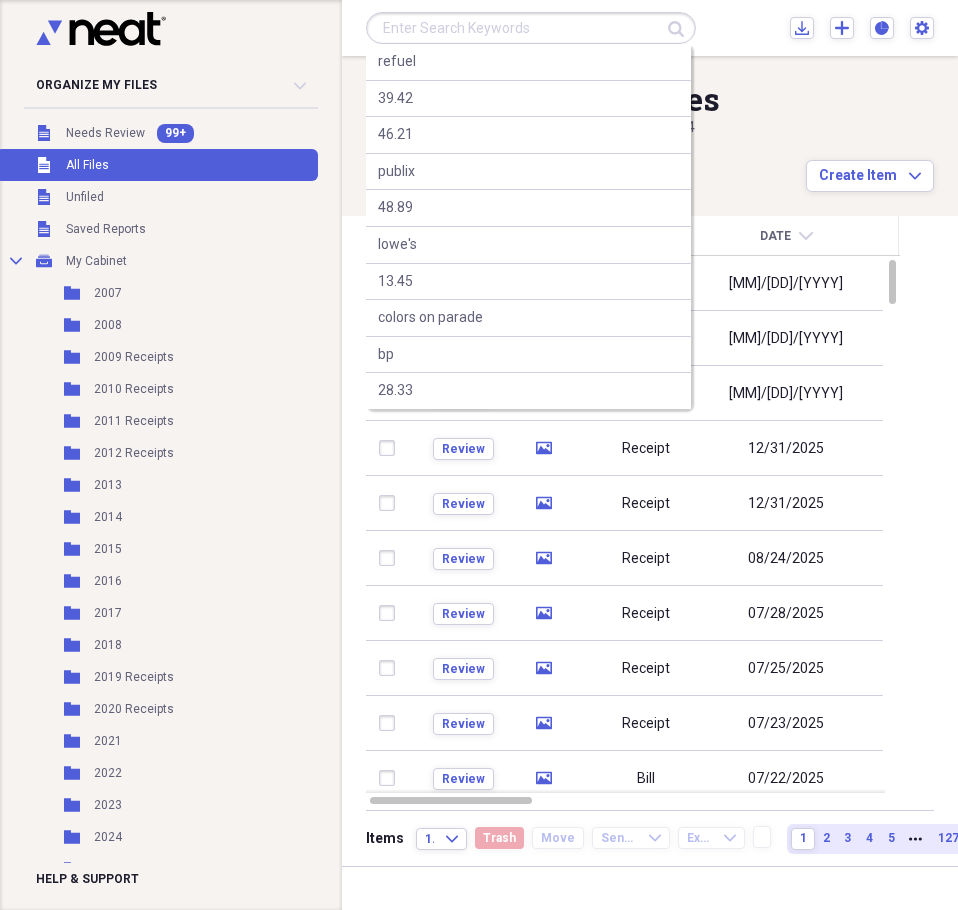 click at bounding box center [531, 28] 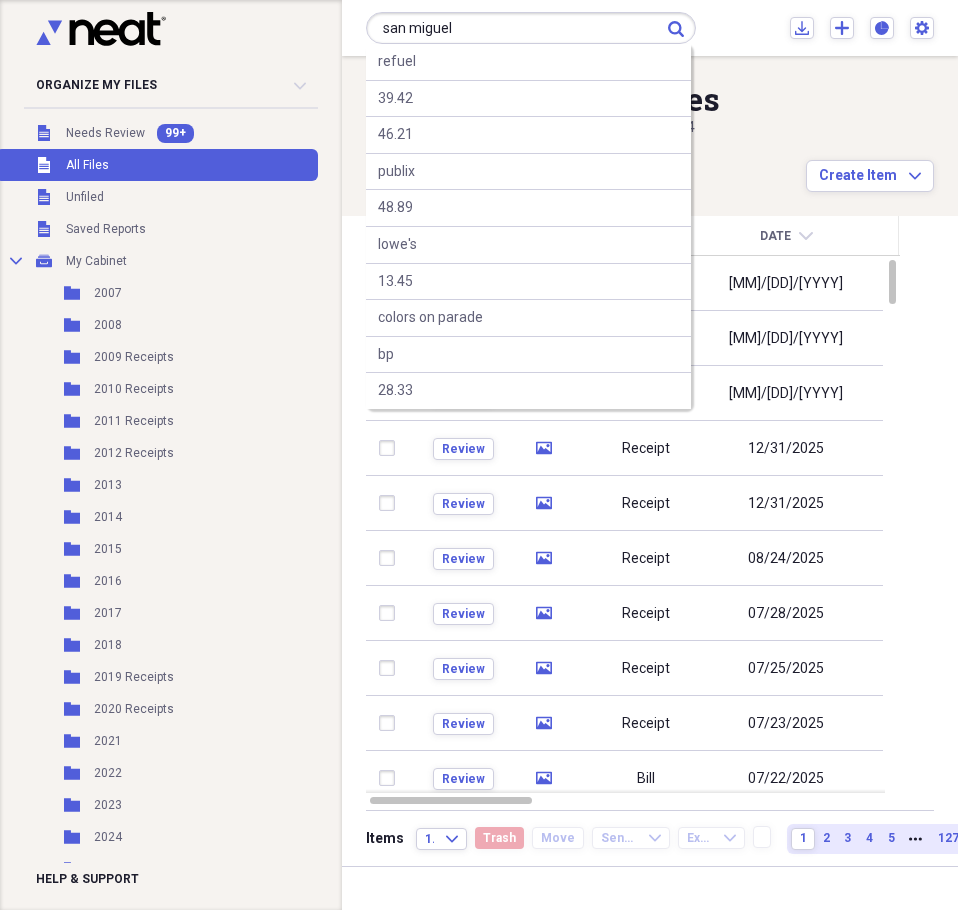 type on "san miguel" 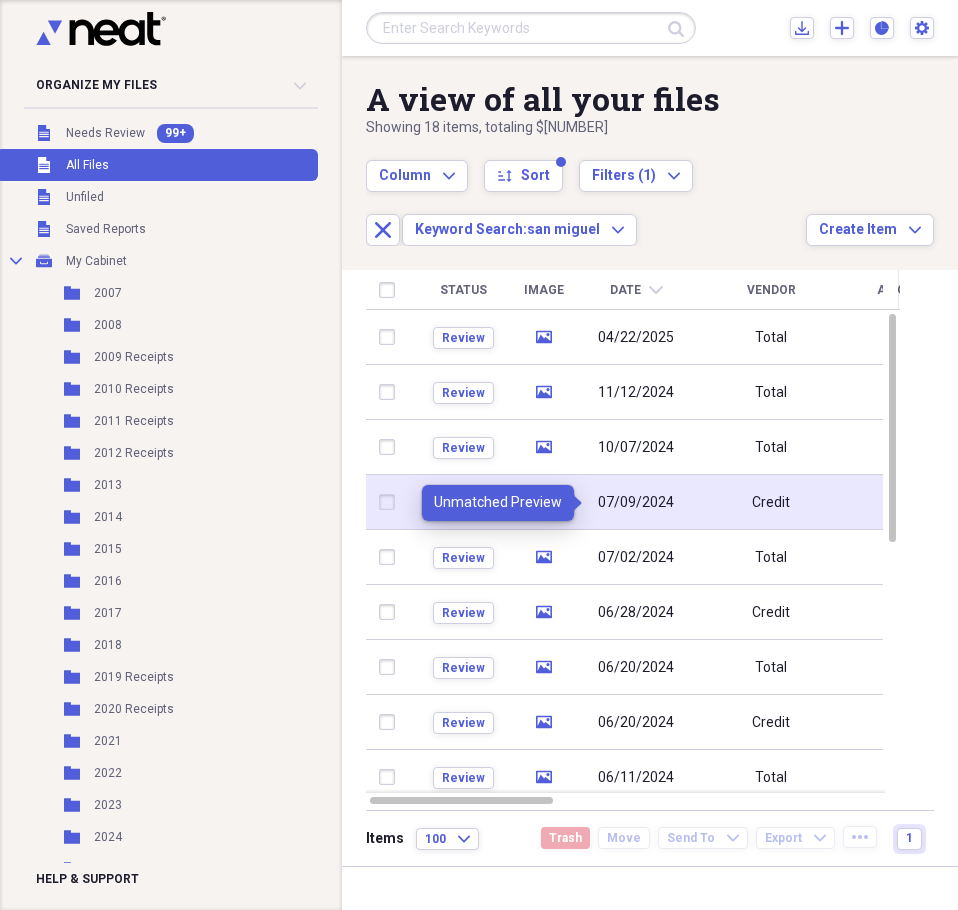 click on "media" 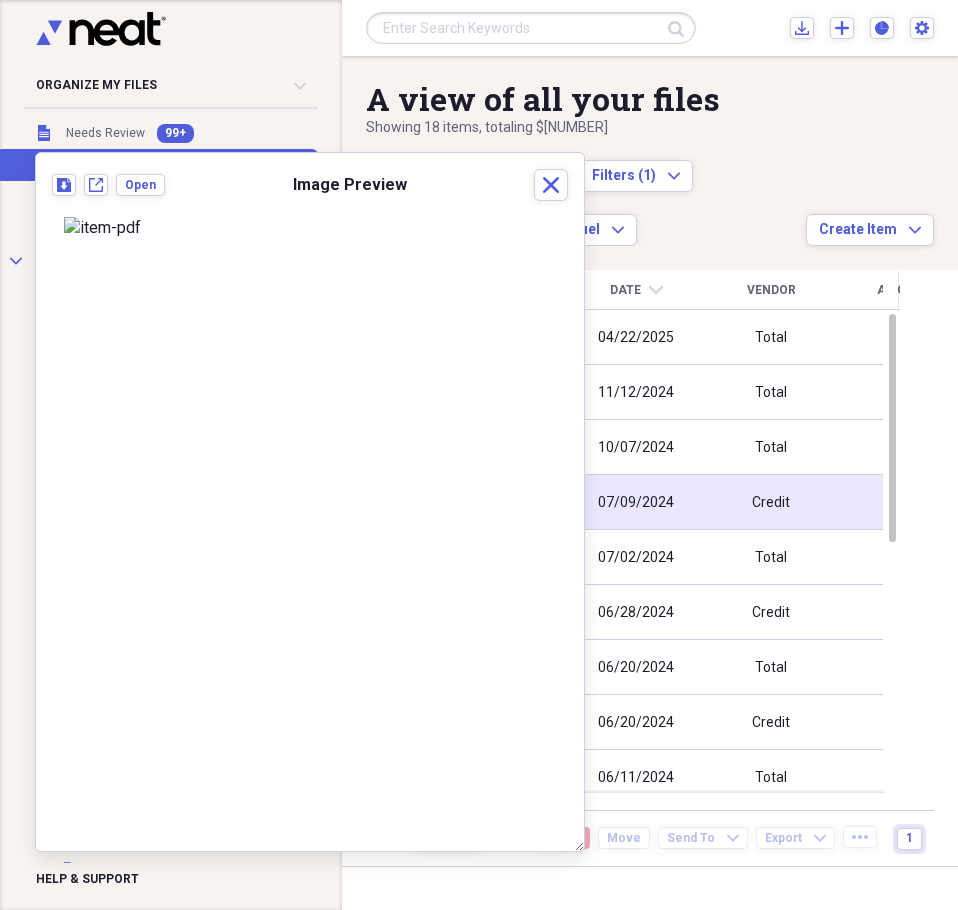 click on "07/09/2024" at bounding box center [636, 503] 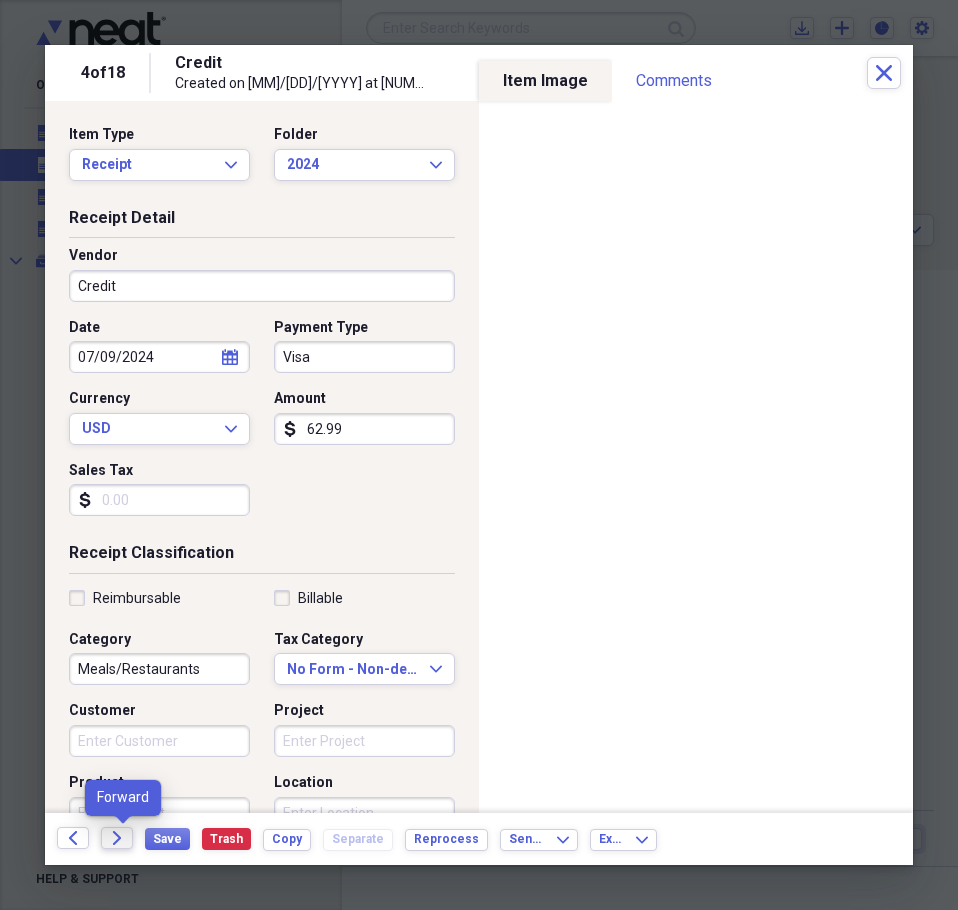 click on "Forward" 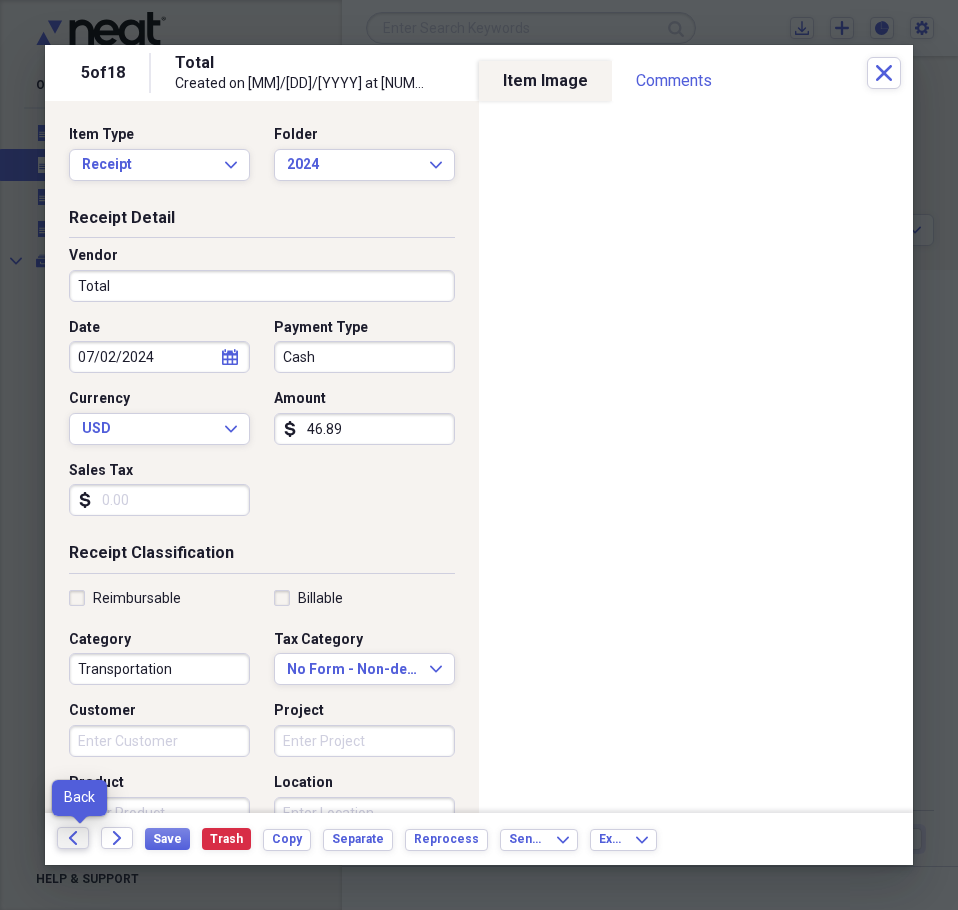 click on "Back" 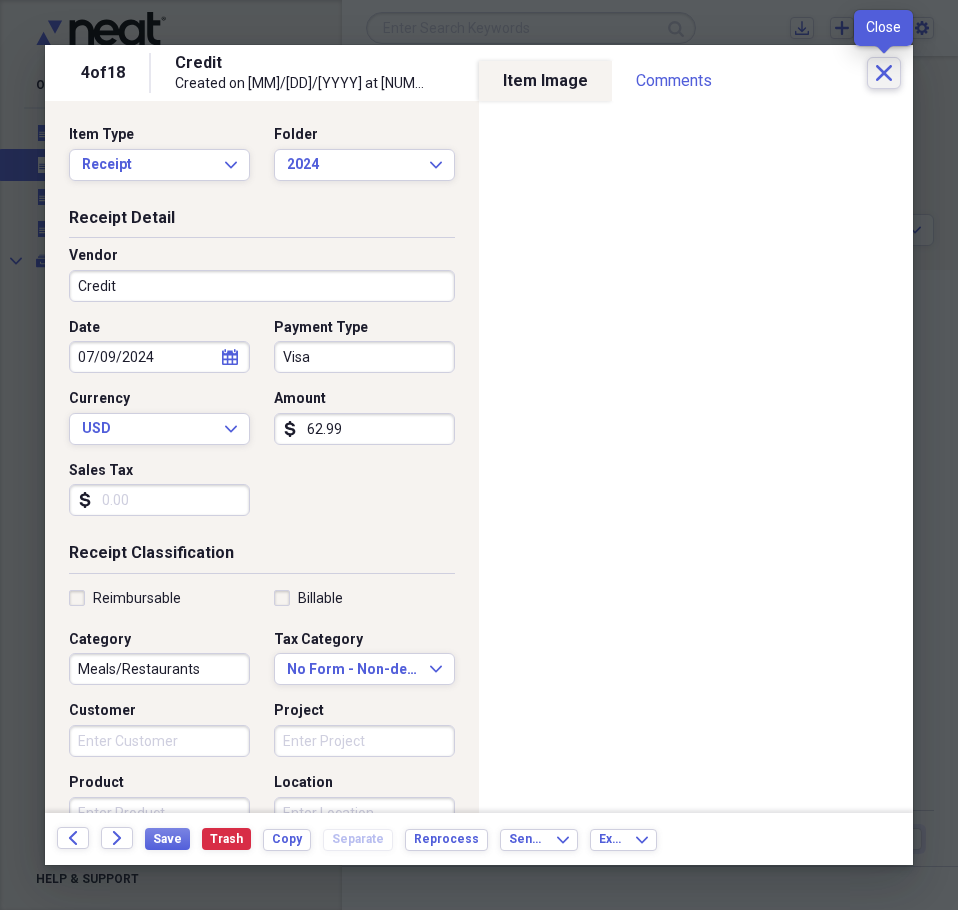 click on "Close" 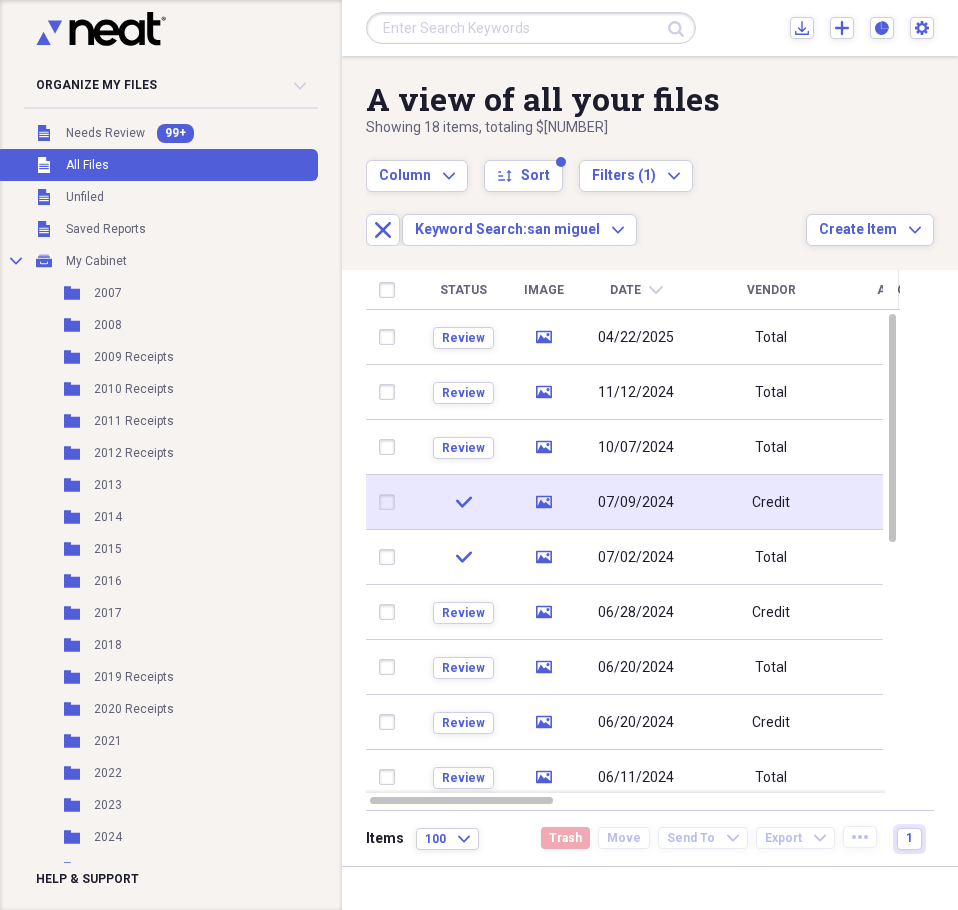 click 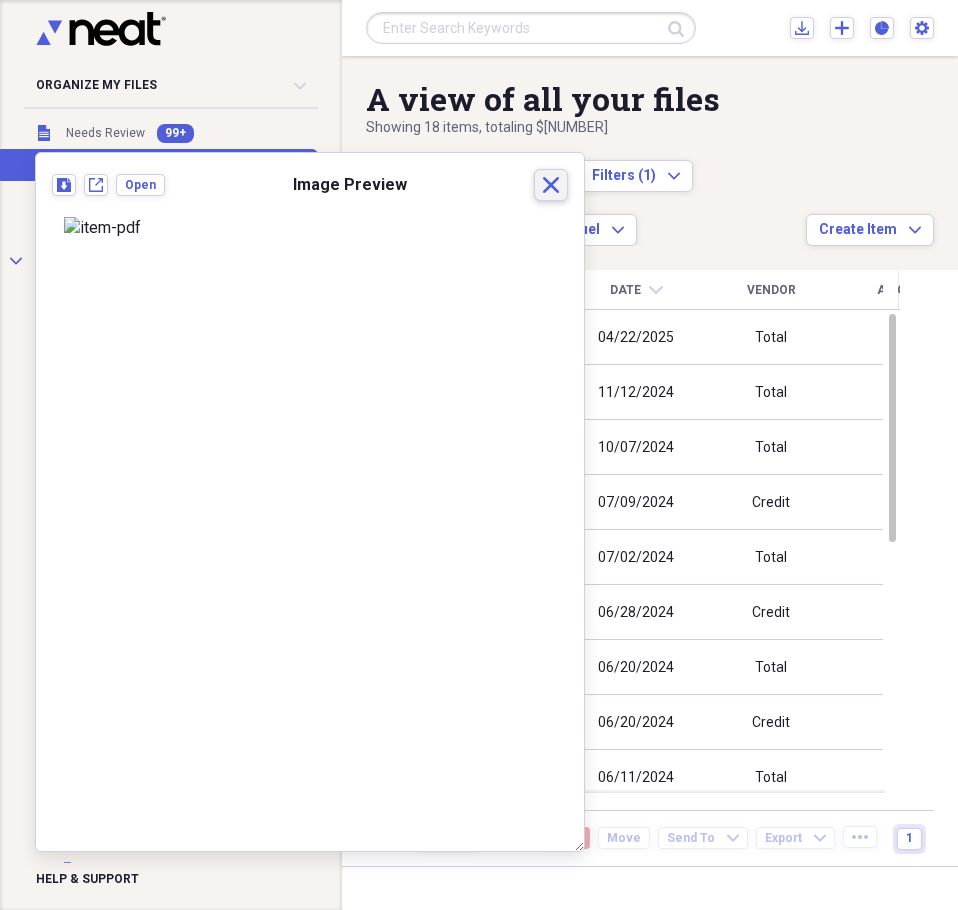 click 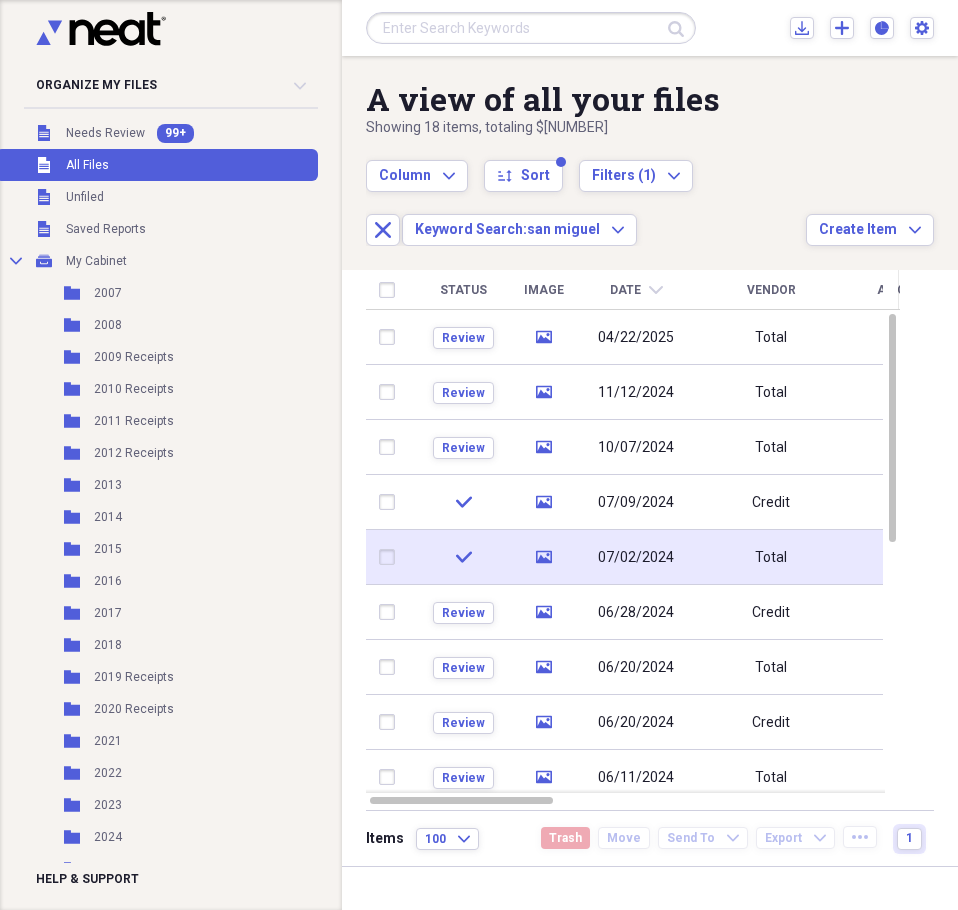 click 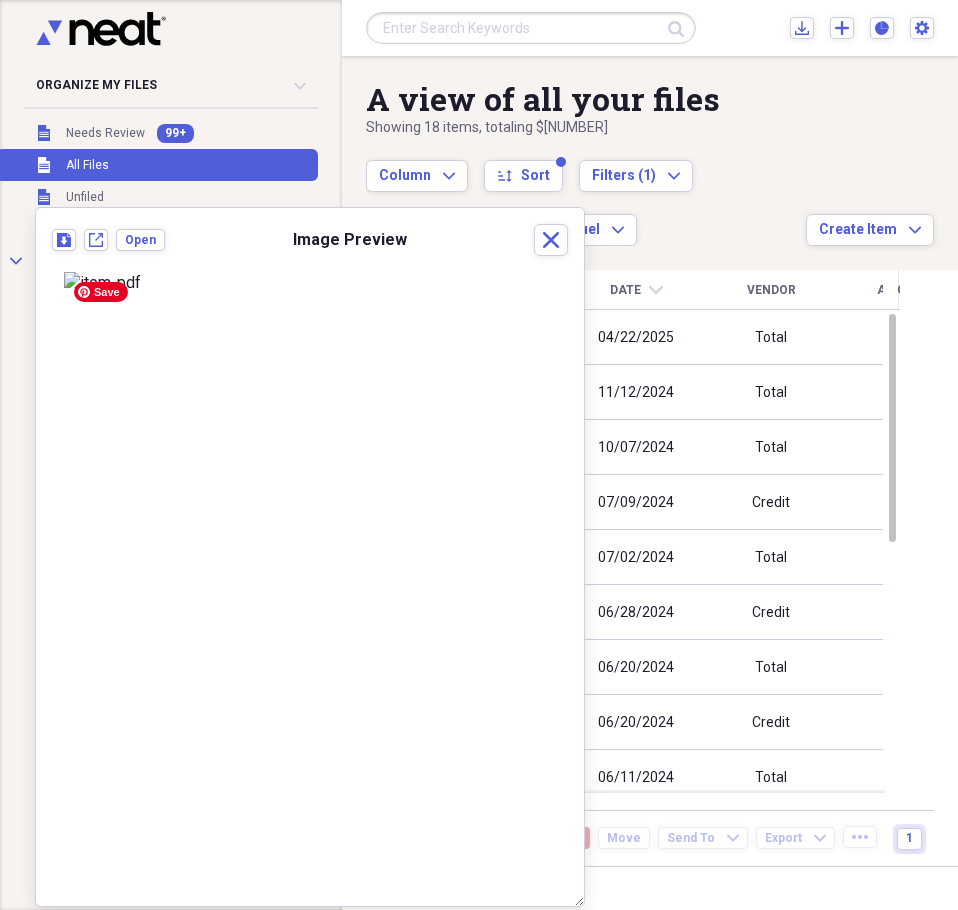 scroll, scrollTop: 213, scrollLeft: 0, axis: vertical 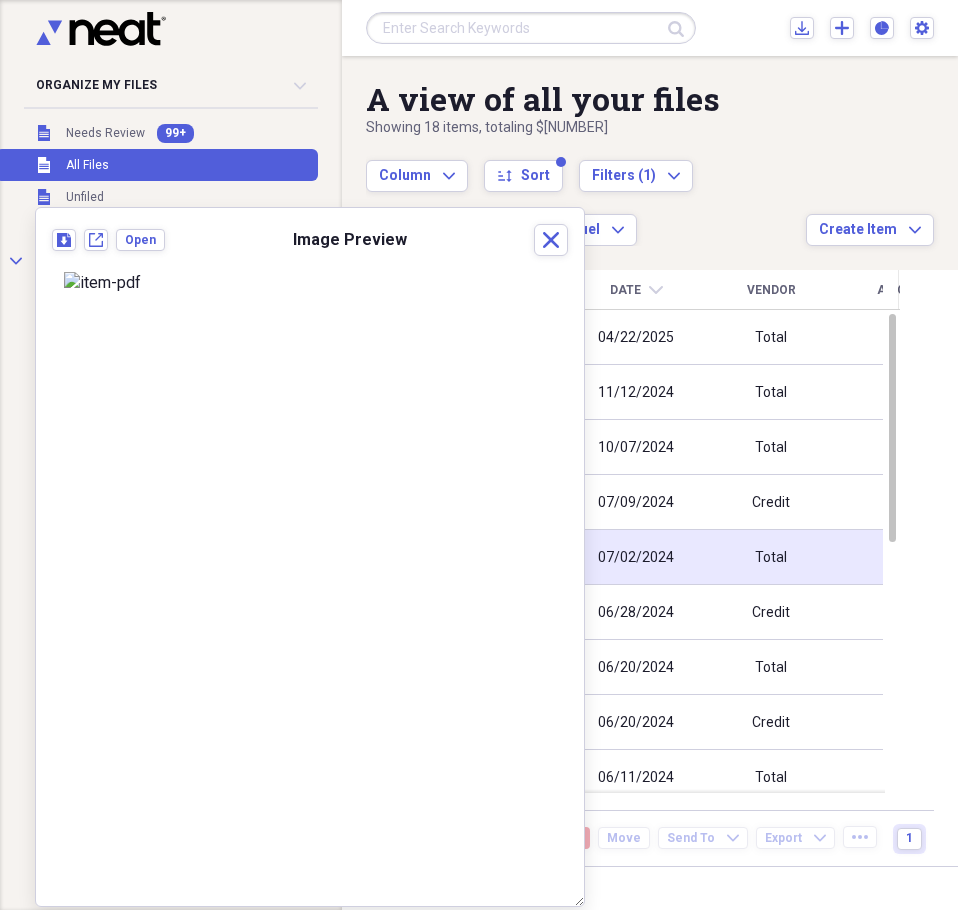 click on "media" at bounding box center [543, 557] 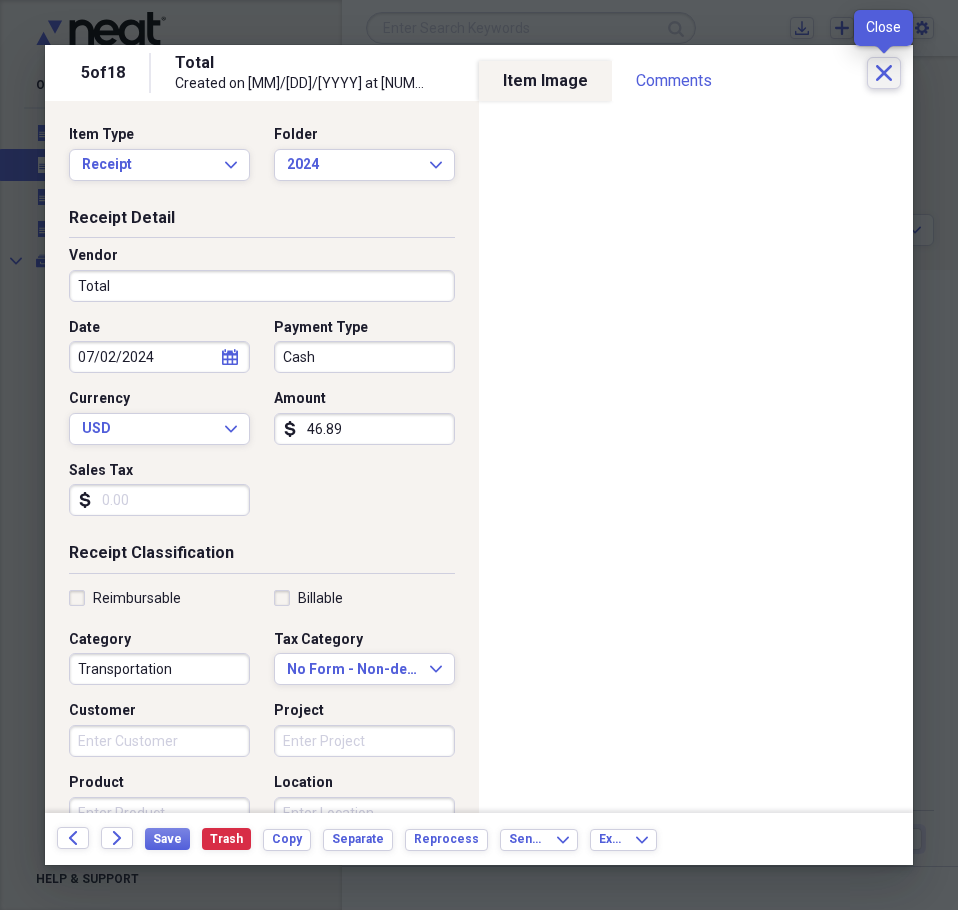 click on "Close" 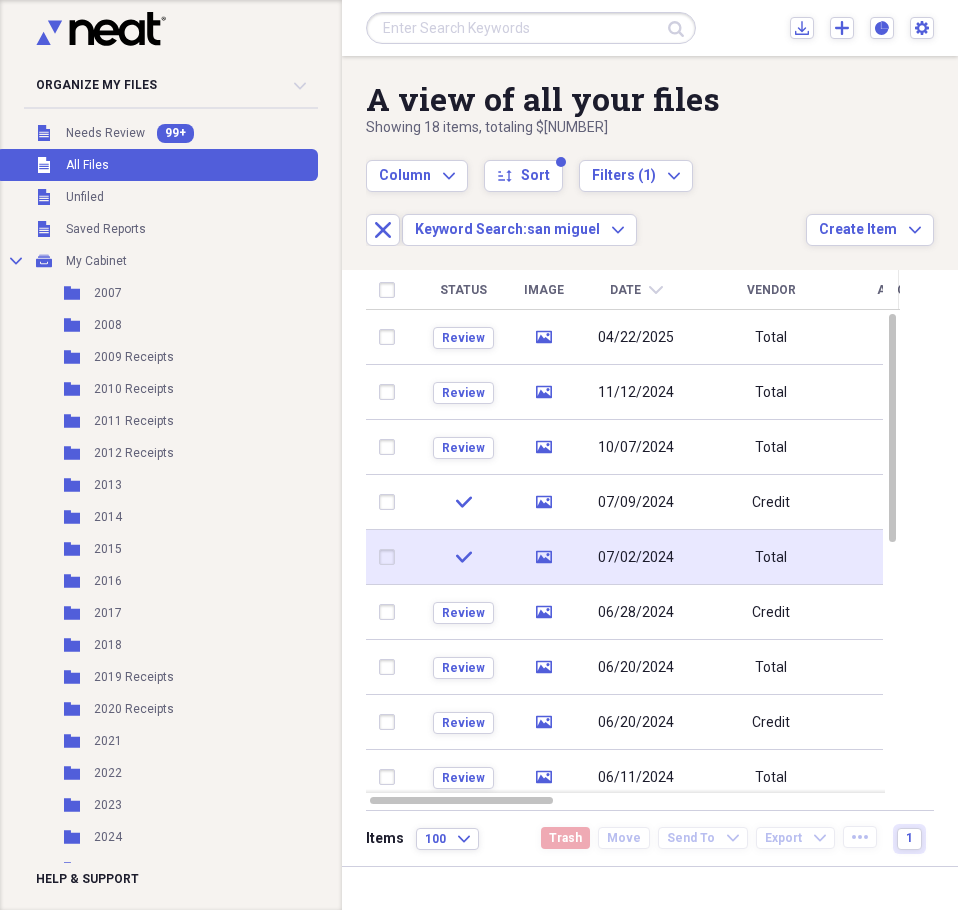 click 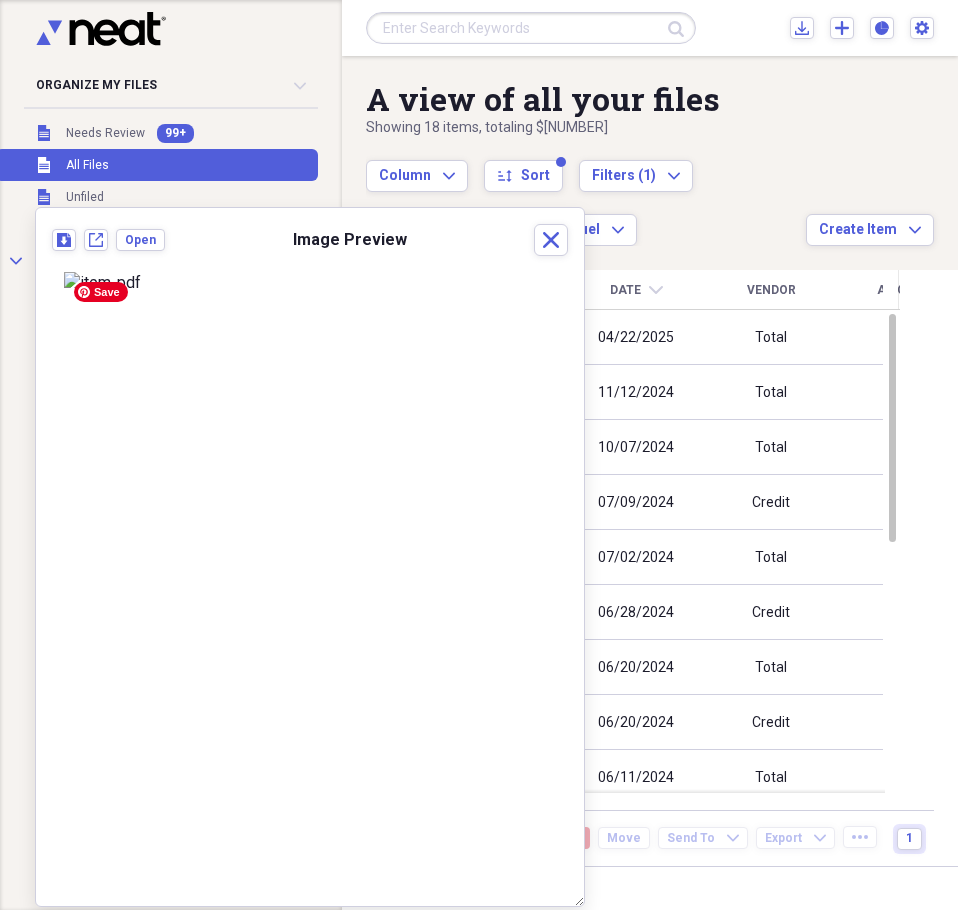 scroll, scrollTop: 213, scrollLeft: 0, axis: vertical 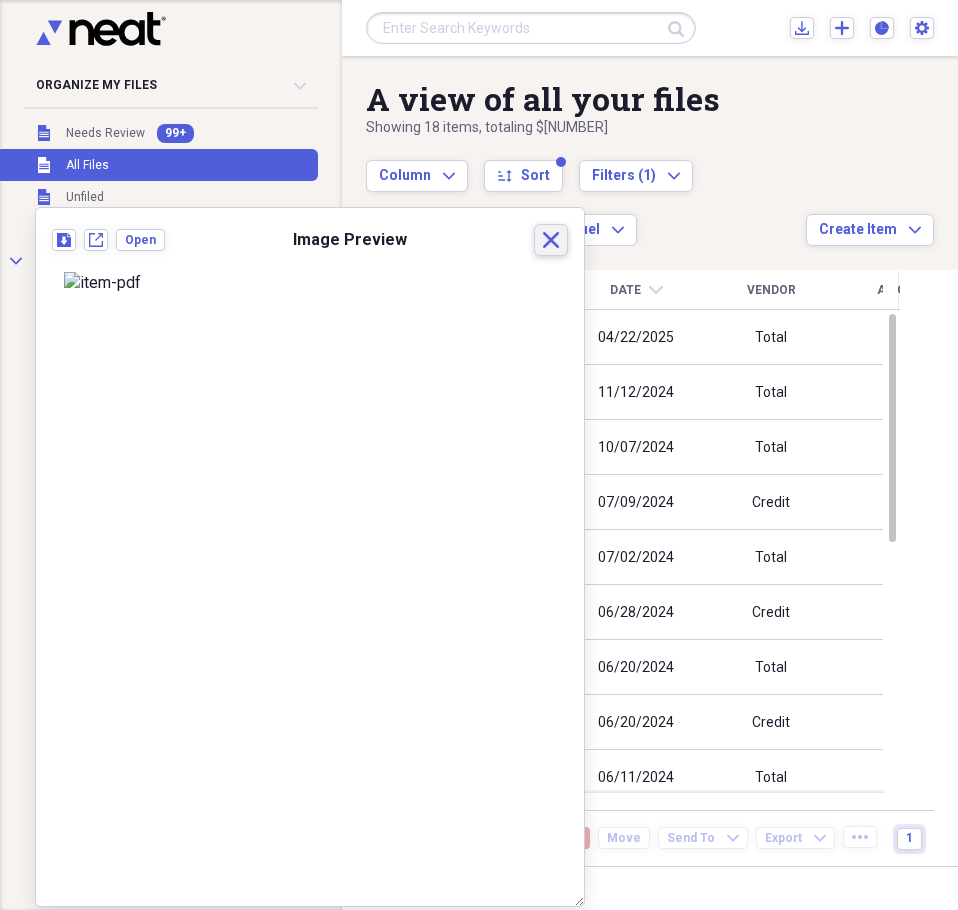 click on "Close" at bounding box center [551, 240] 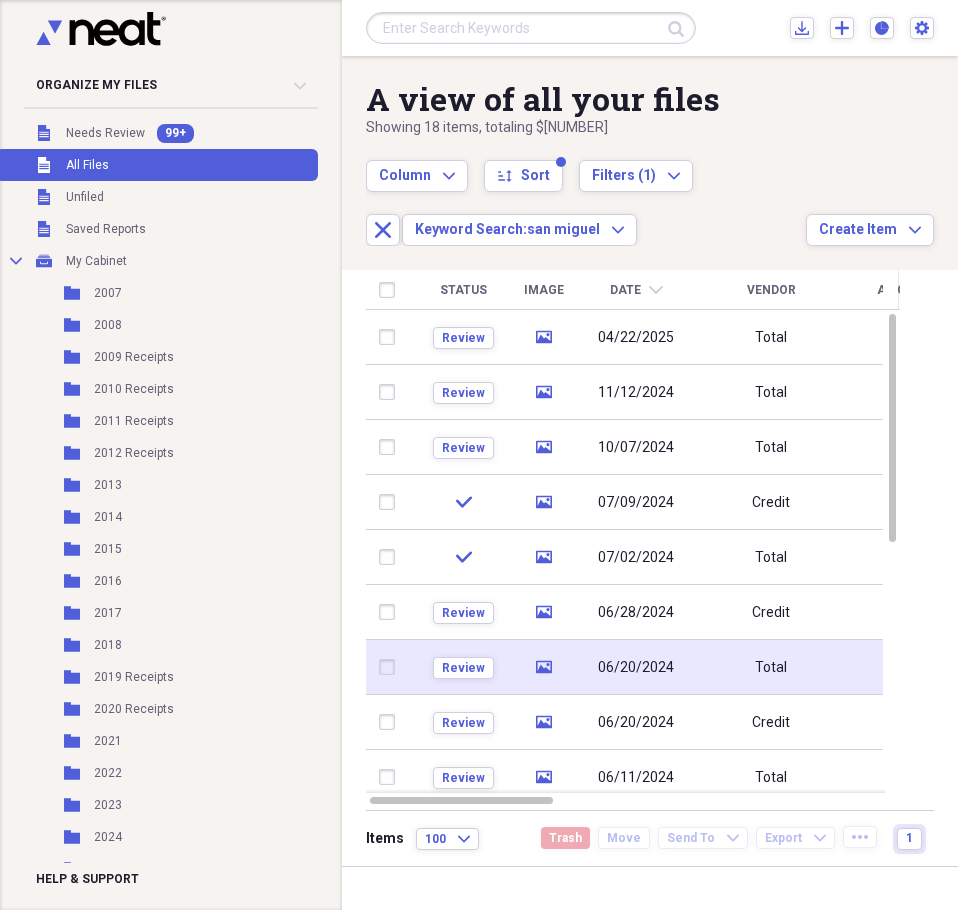 click on "media" 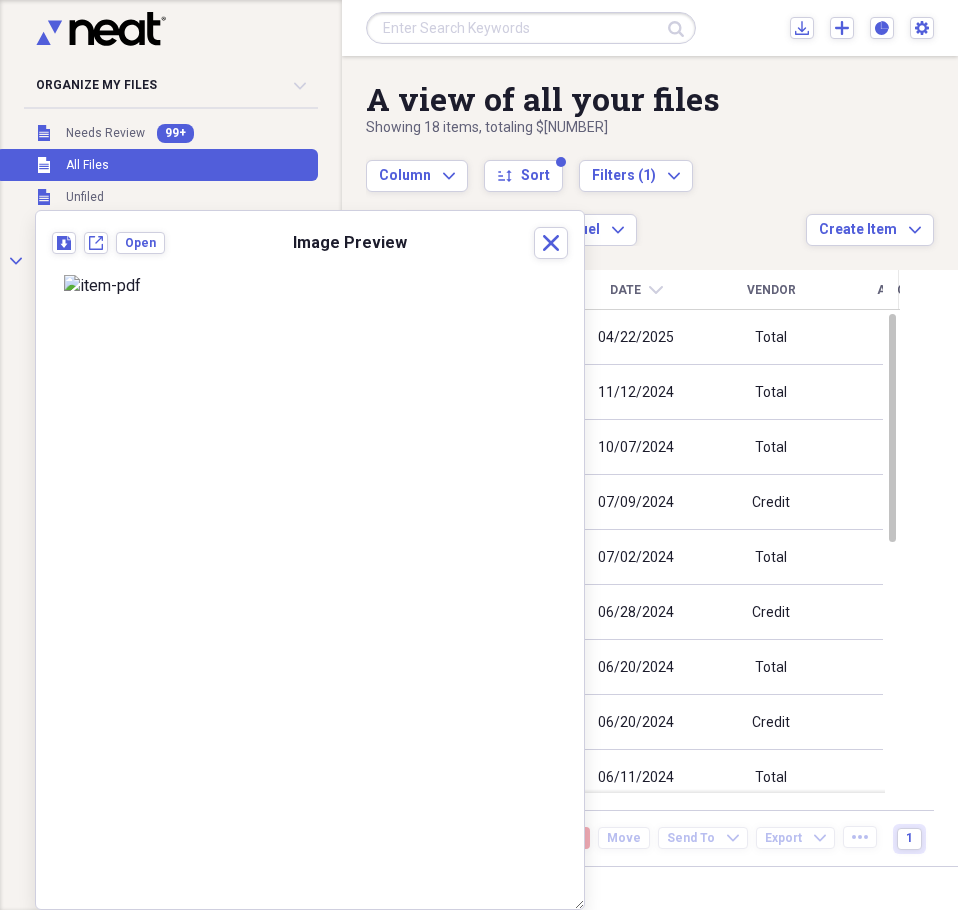 click at bounding box center [531, 28] 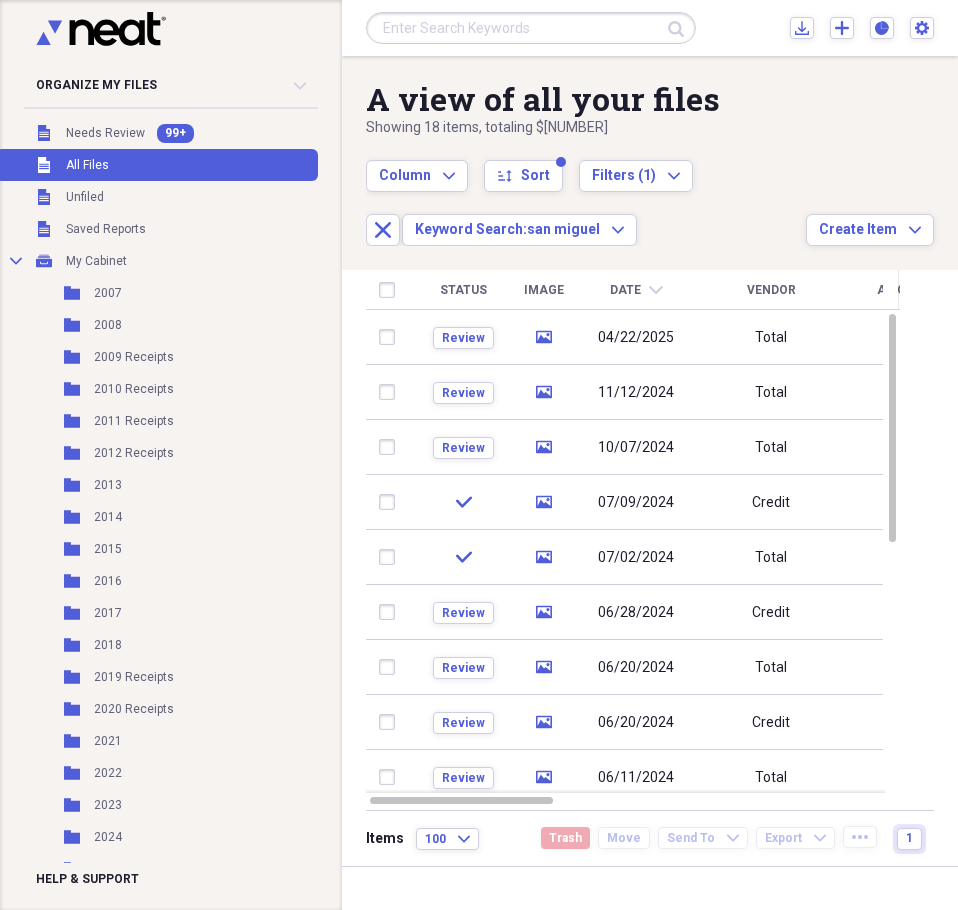 click at bounding box center [531, 28] 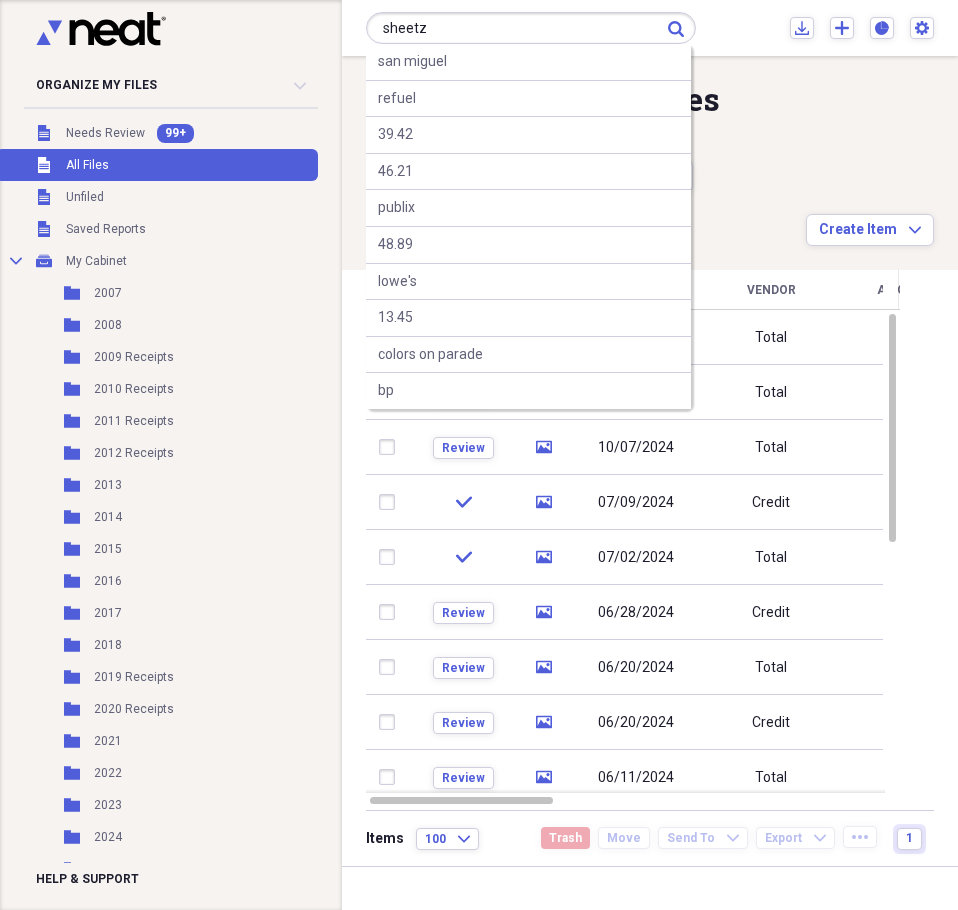 type on "sheetz" 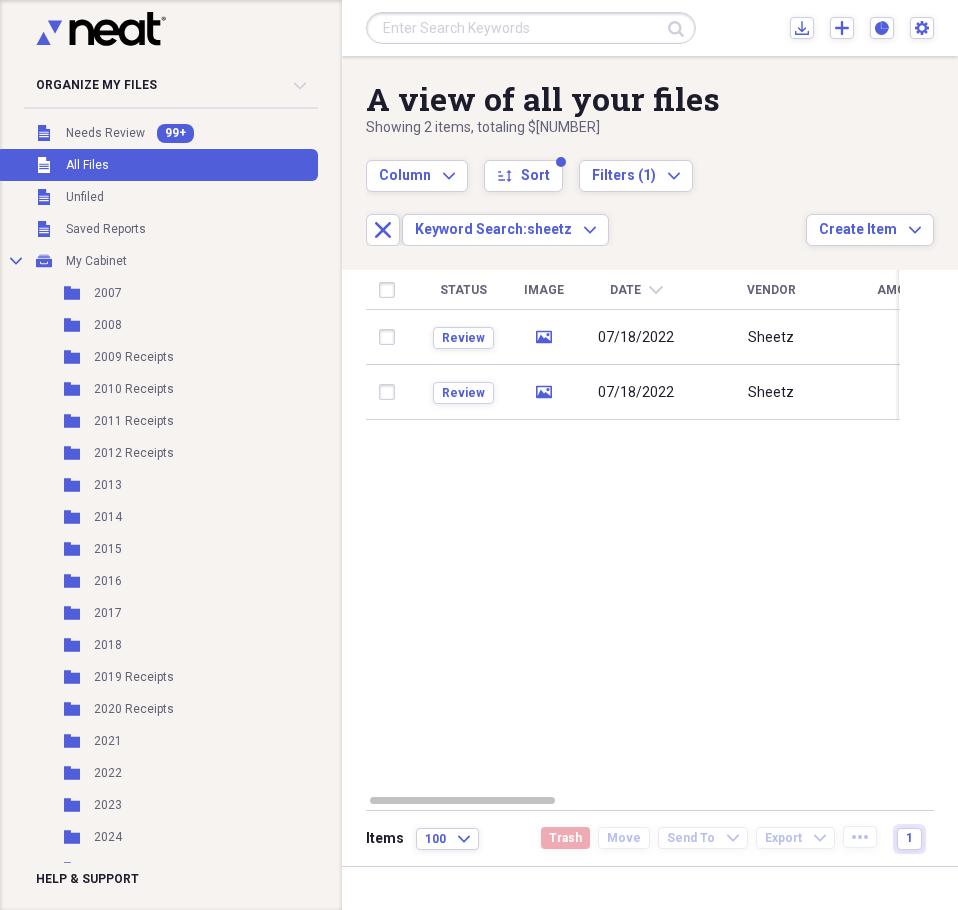 click at bounding box center (531, 28) 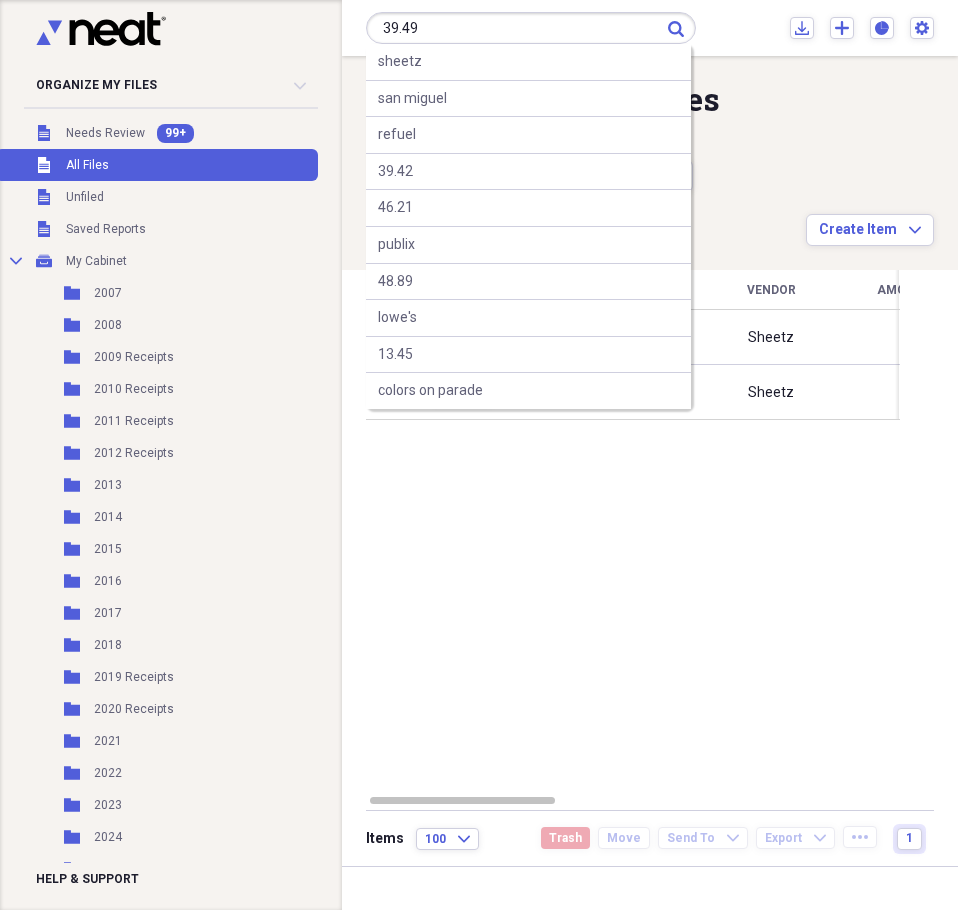 type on "39.49" 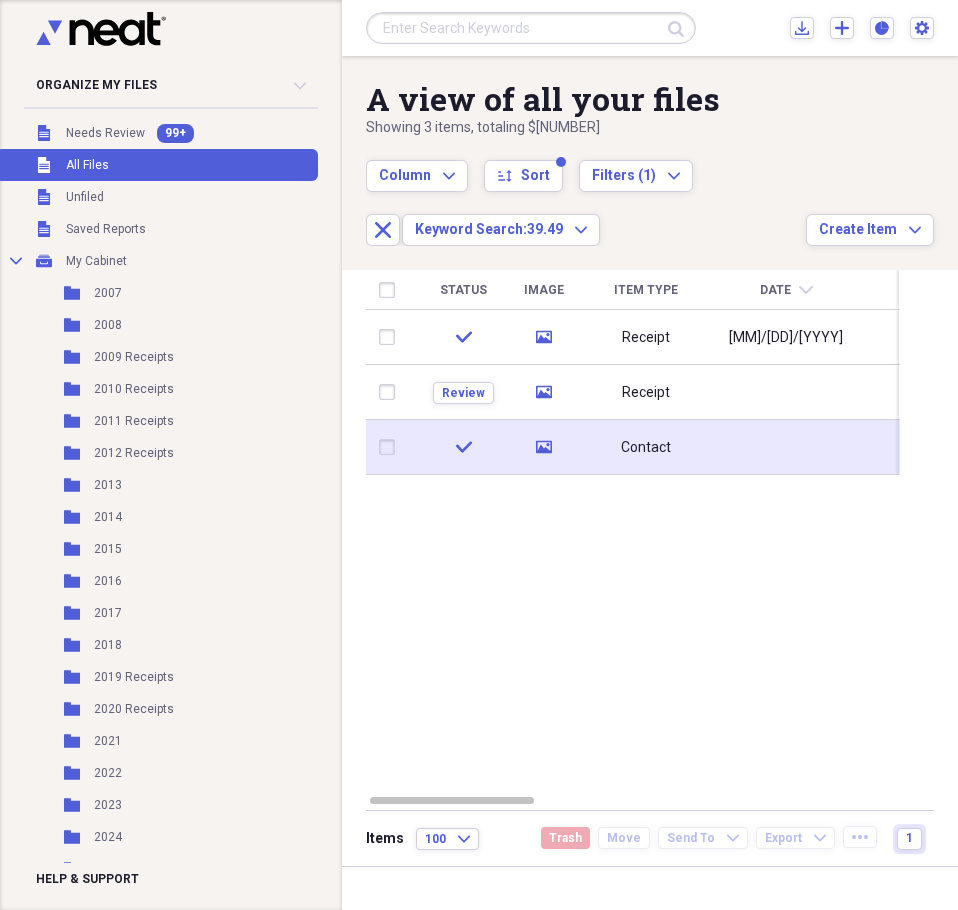 click 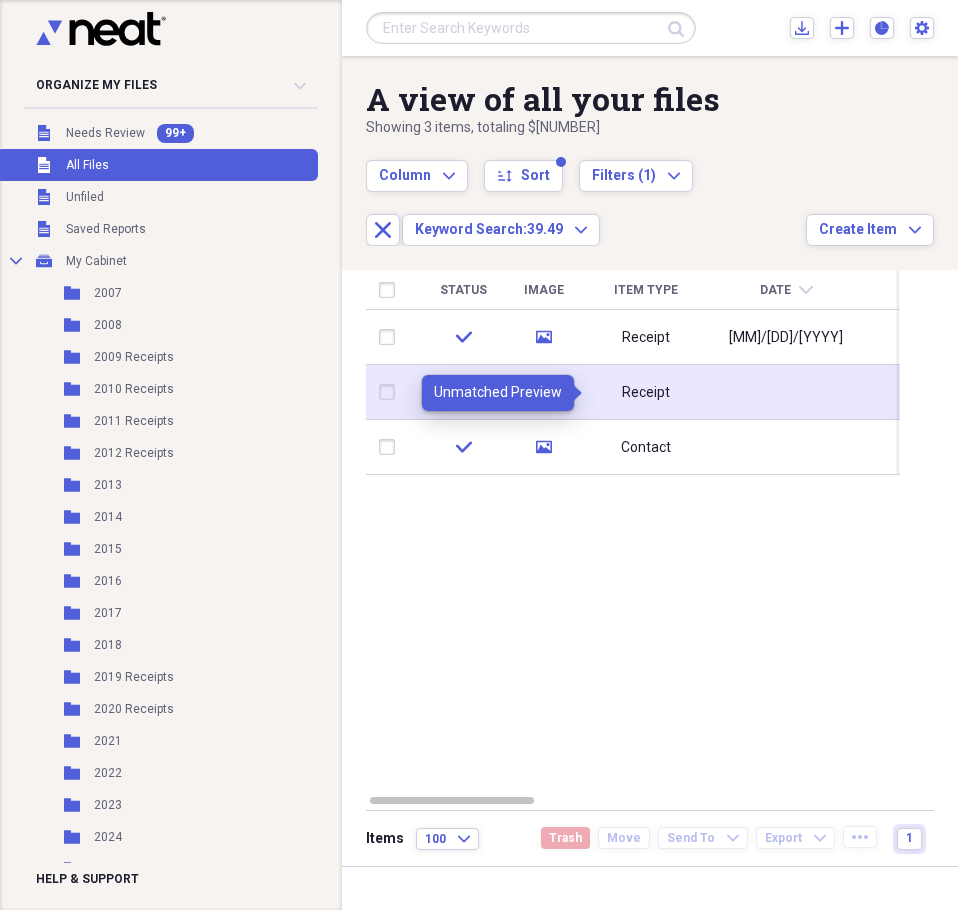 click 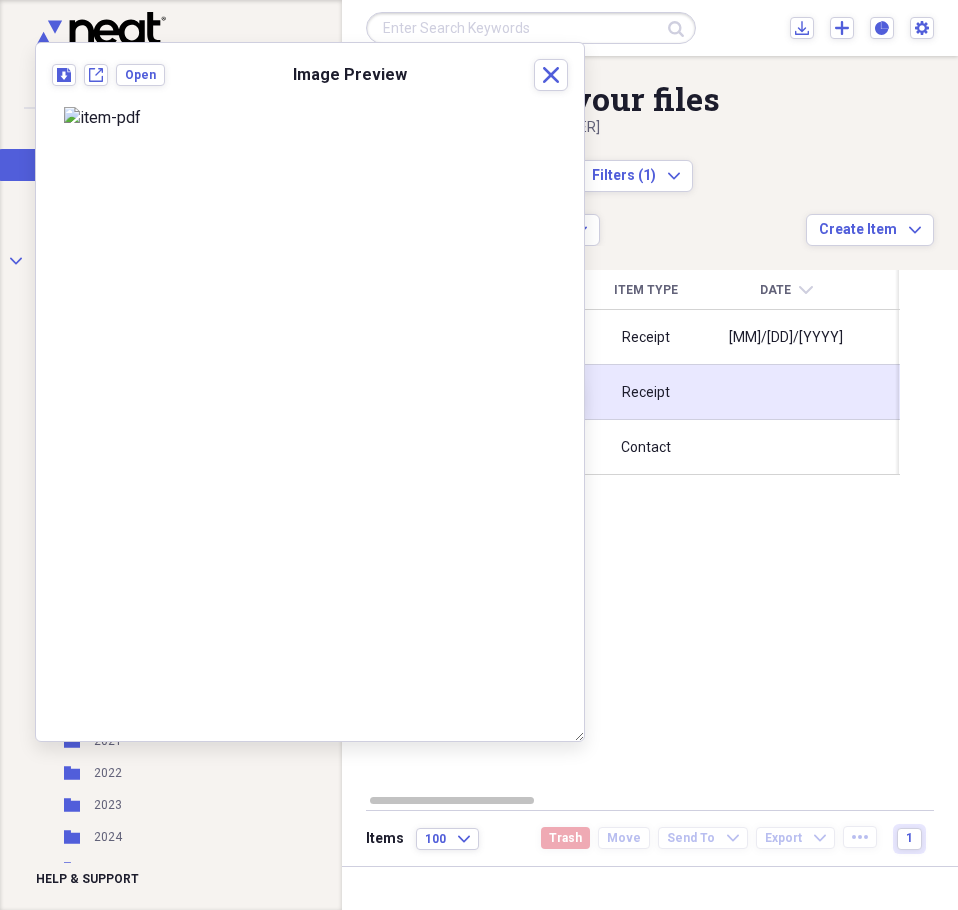 click 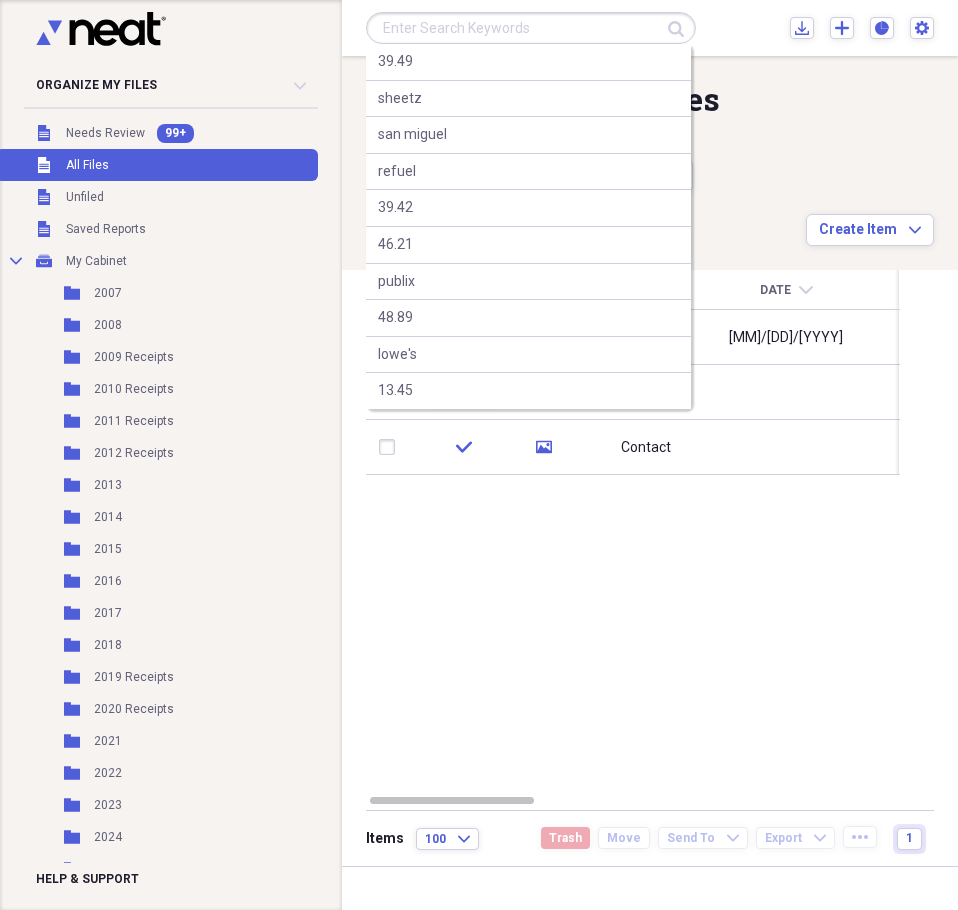 click at bounding box center (531, 28) 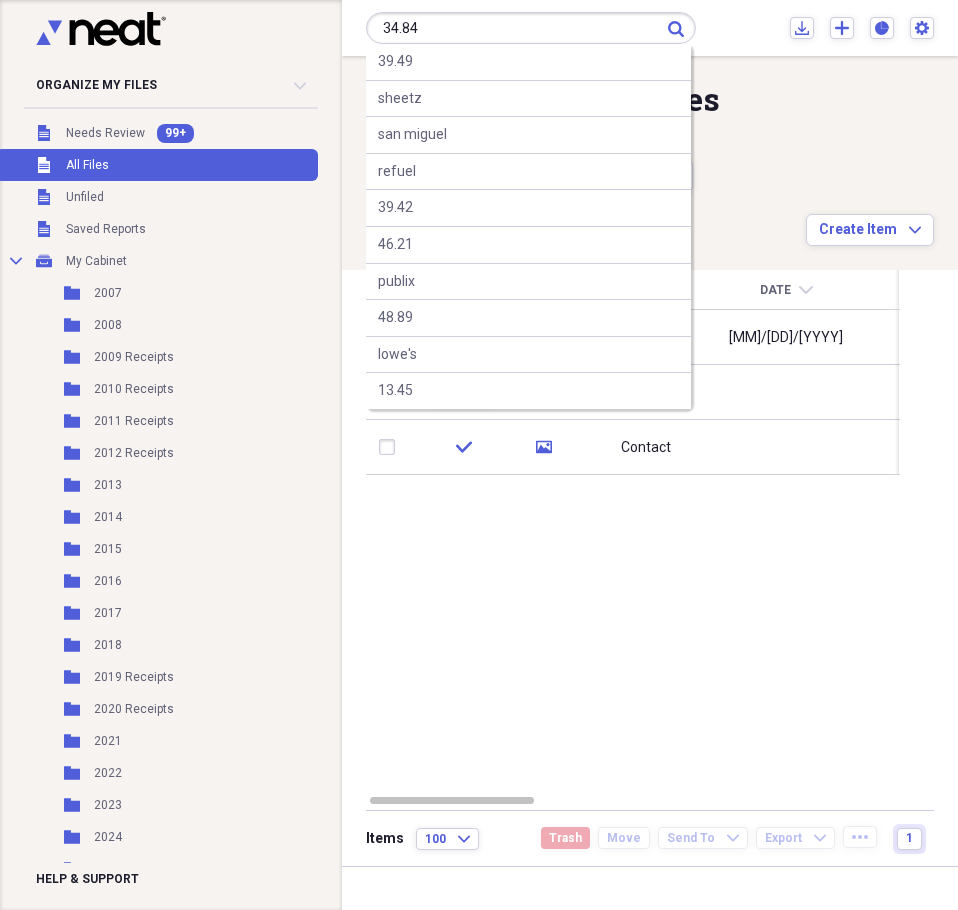 type on "34.84" 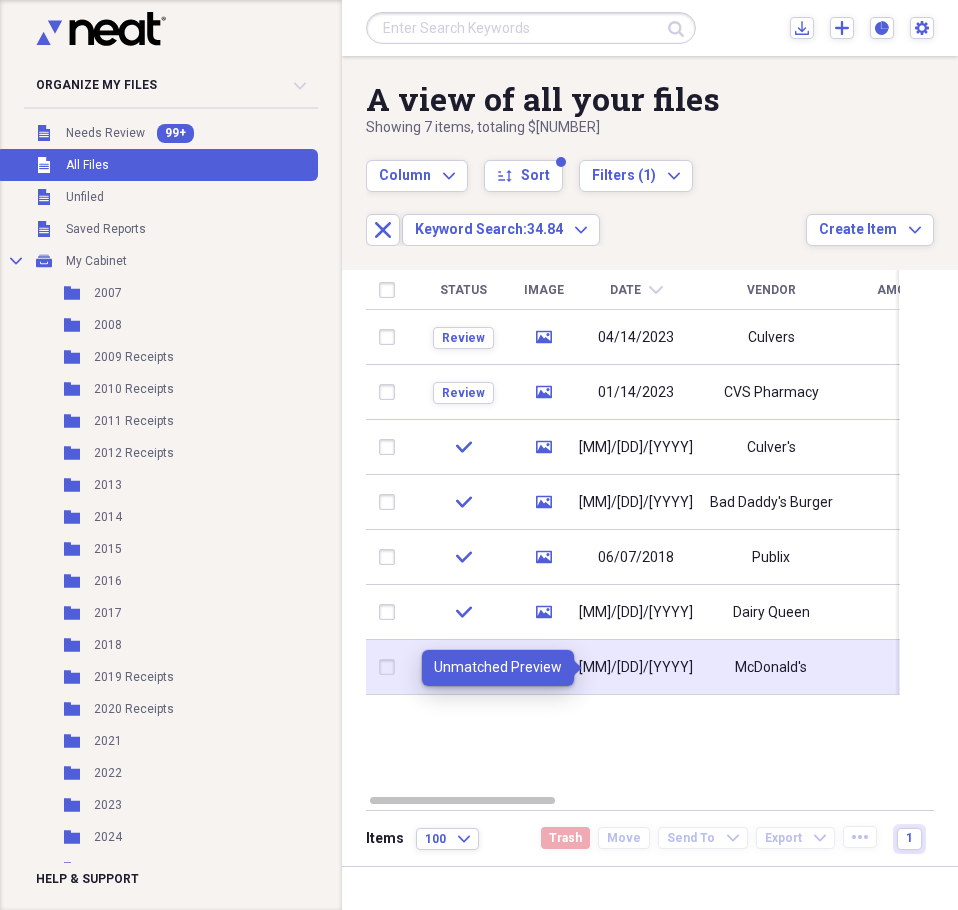 click on "media" 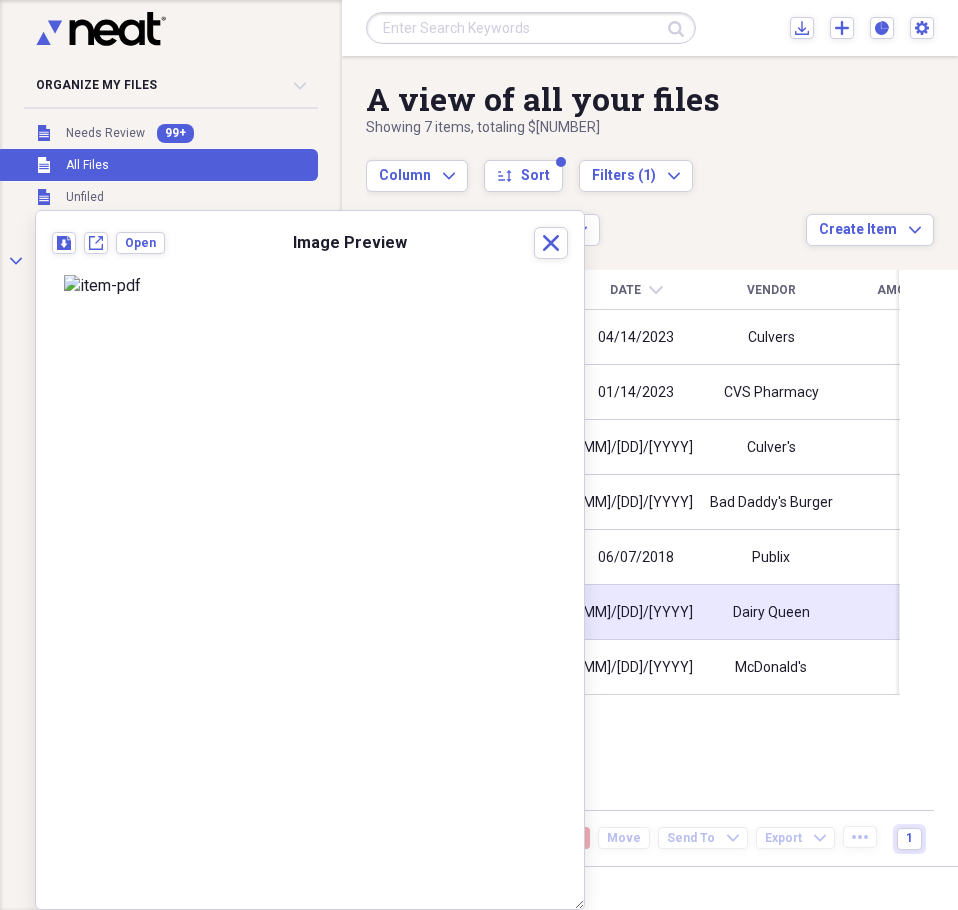 click 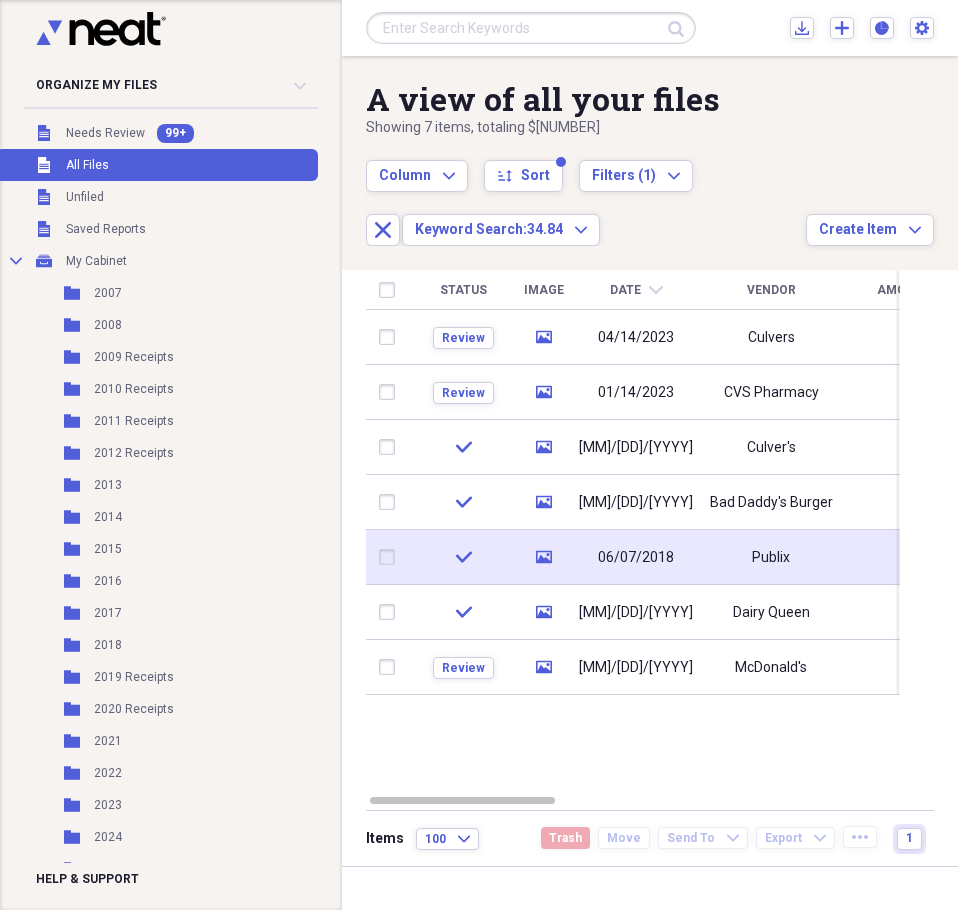 click on "media" 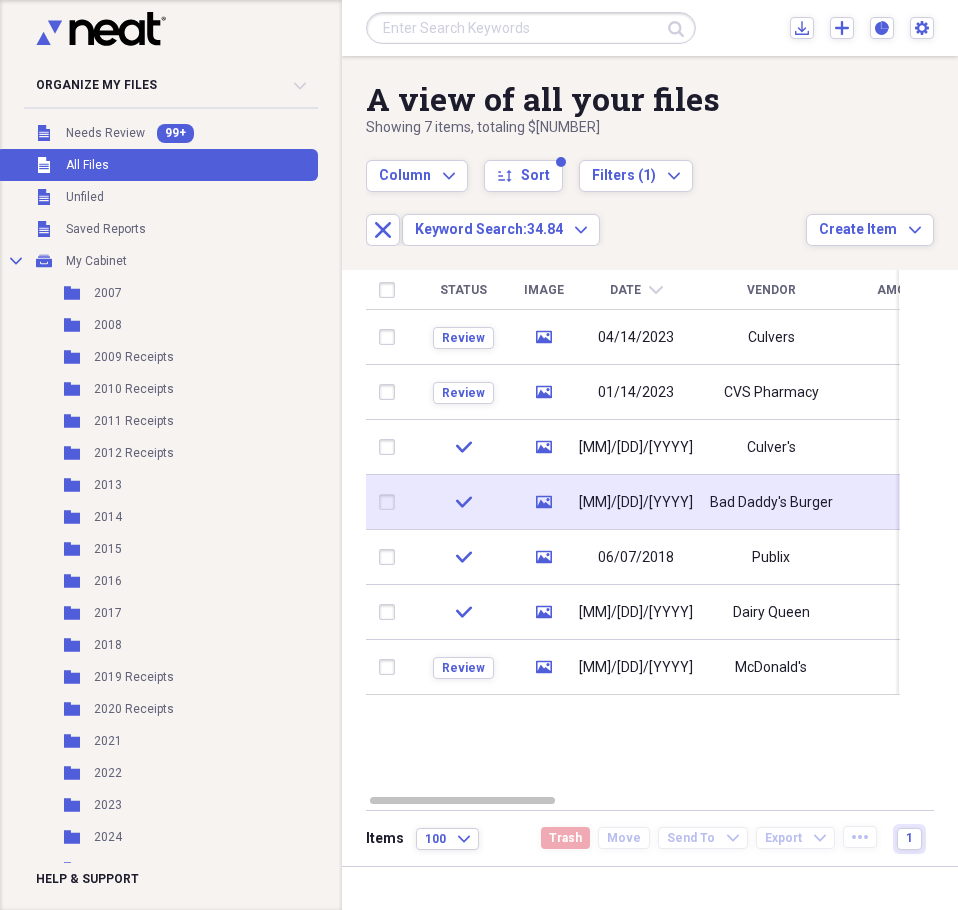 click on "media" at bounding box center [544, 502] 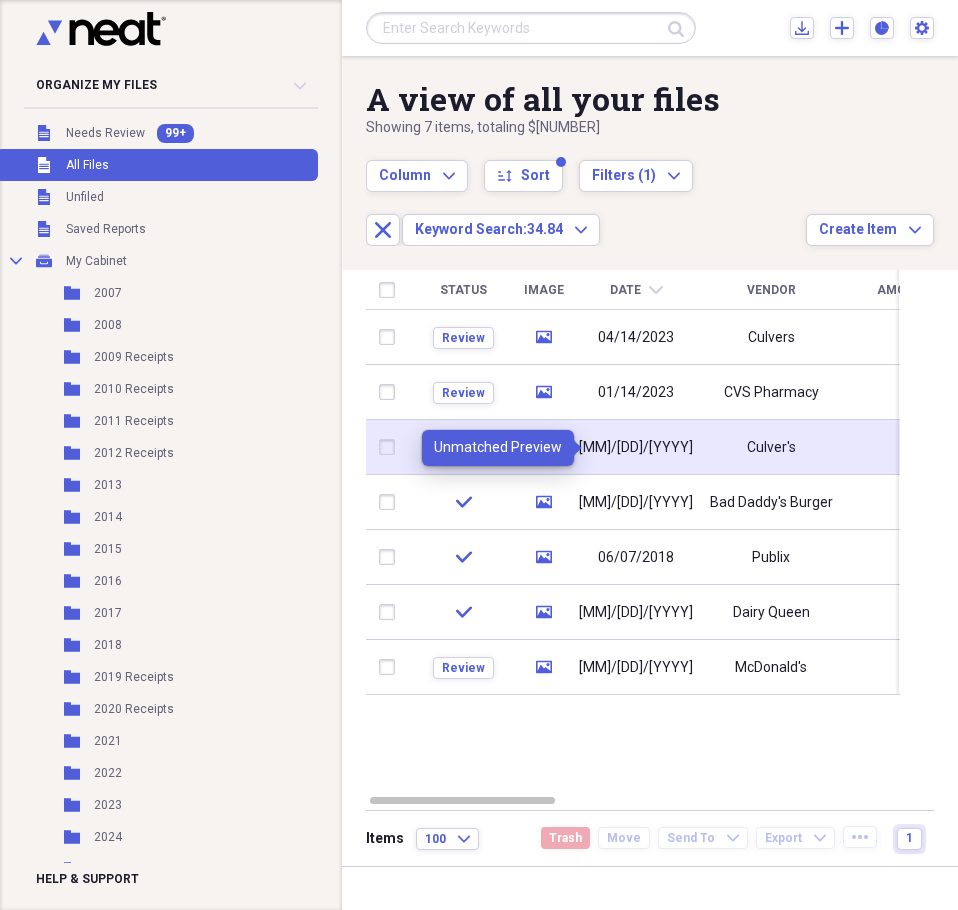 click on "media" 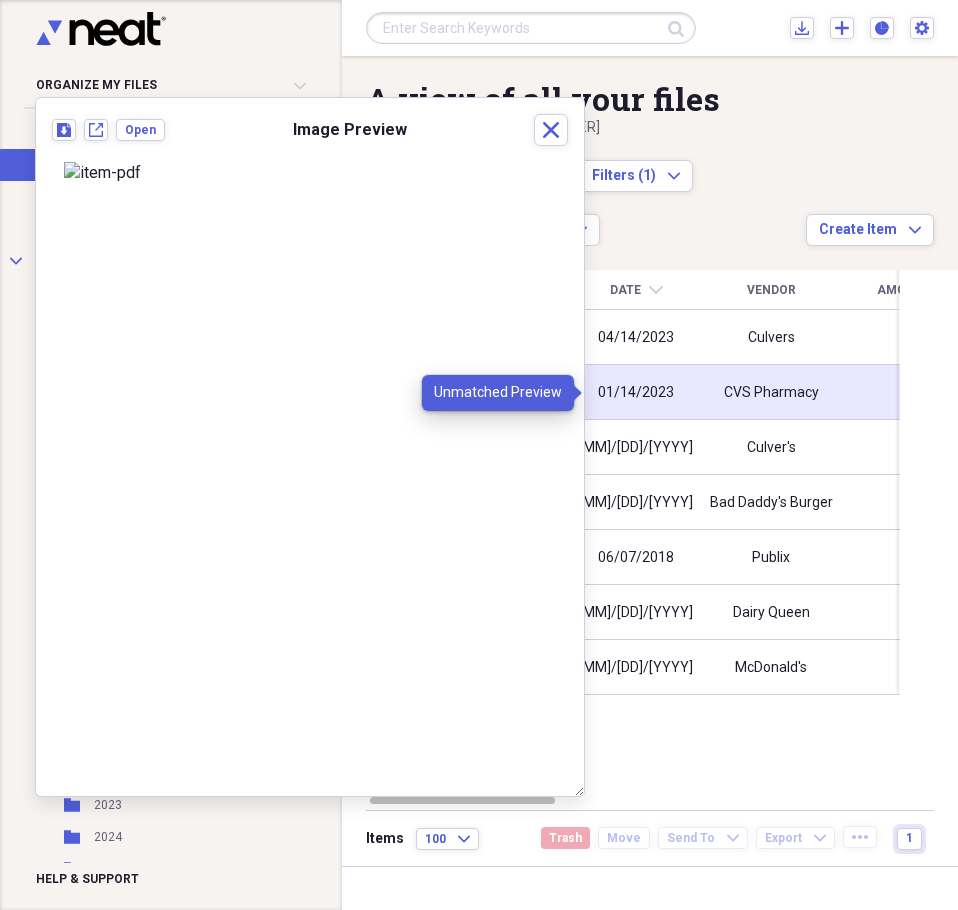 click 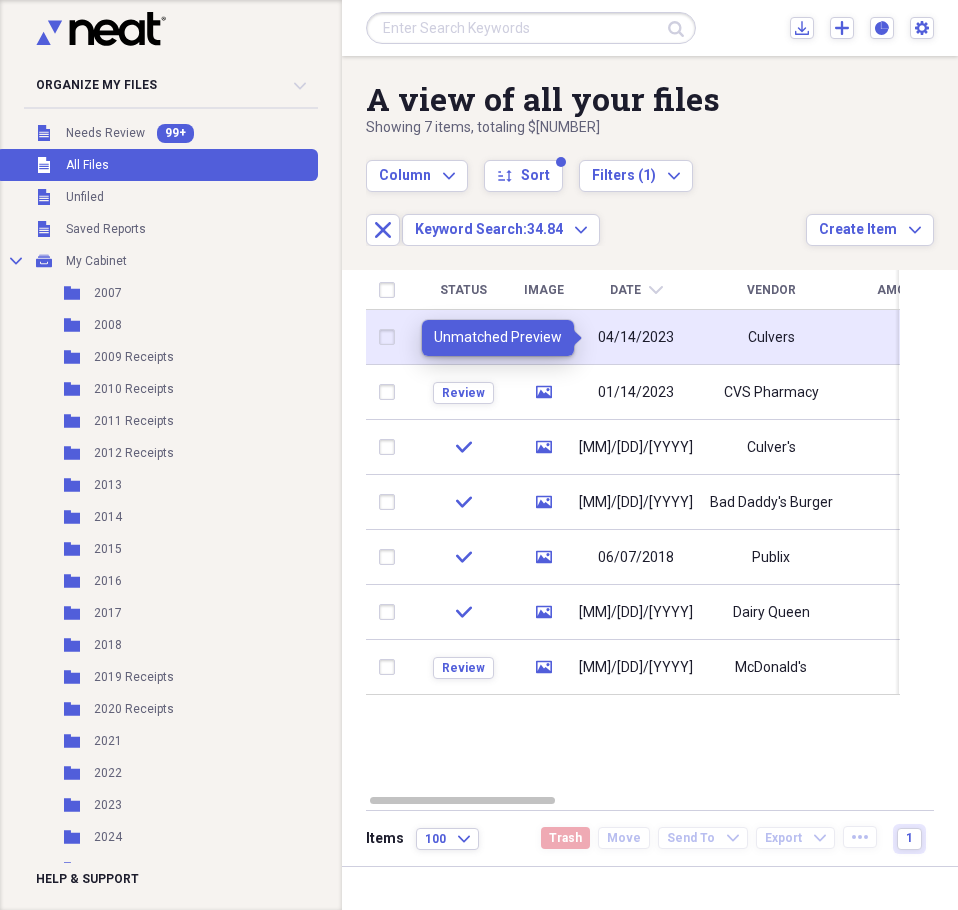 click on "media" 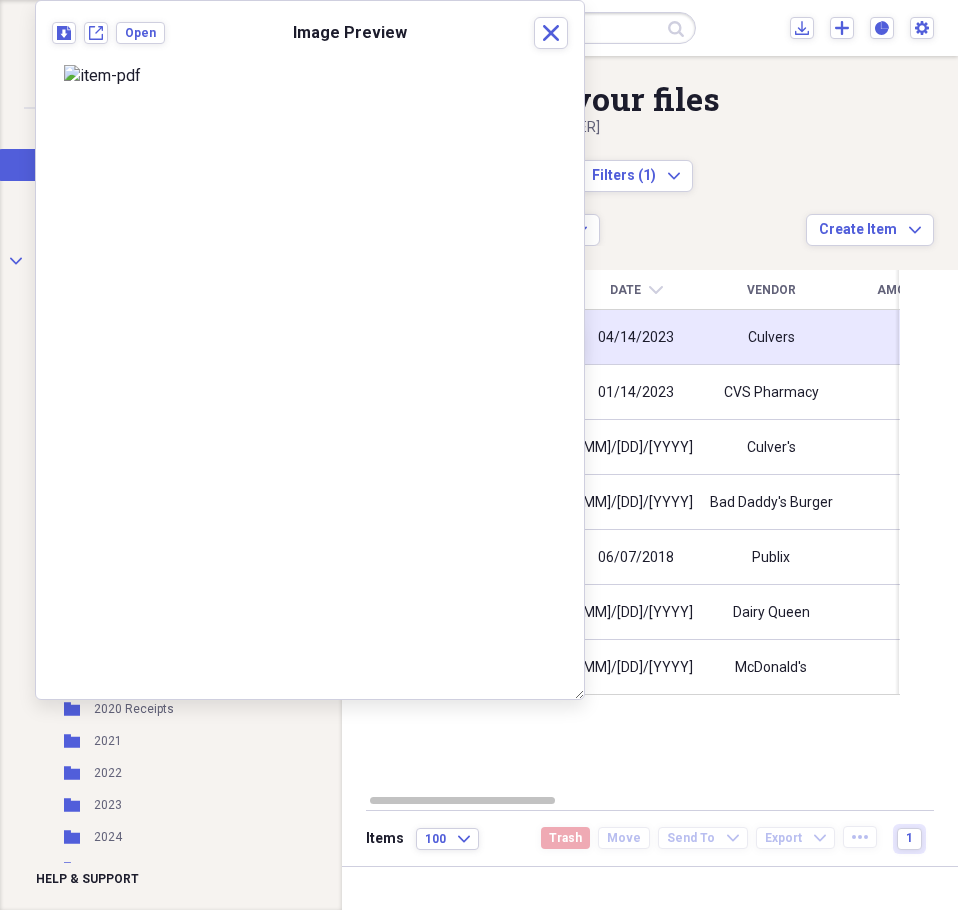 click on "media" 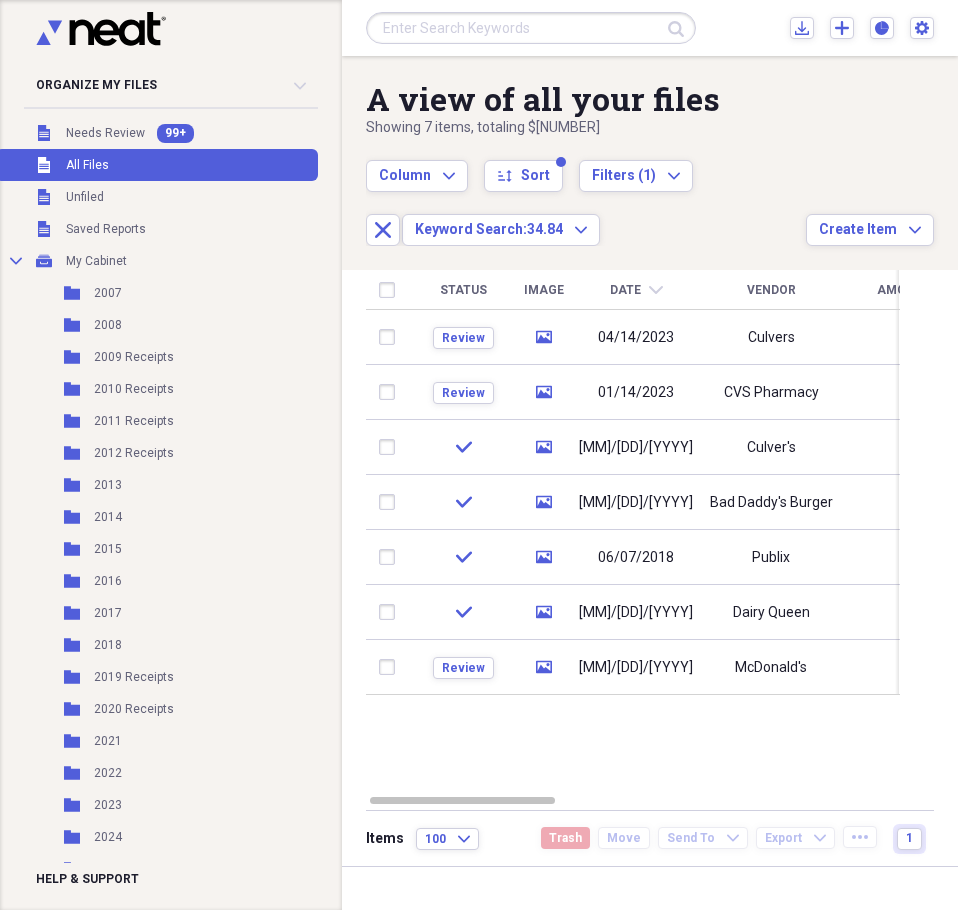 click at bounding box center (531, 28) 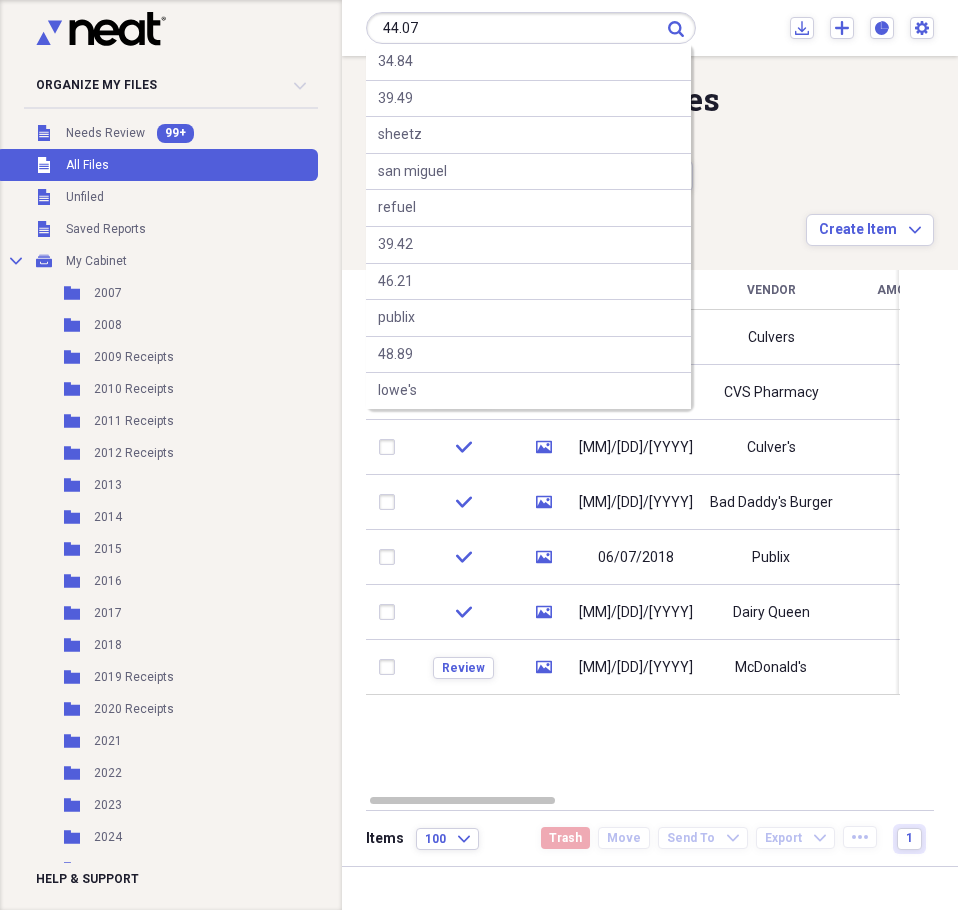 type on "44.07" 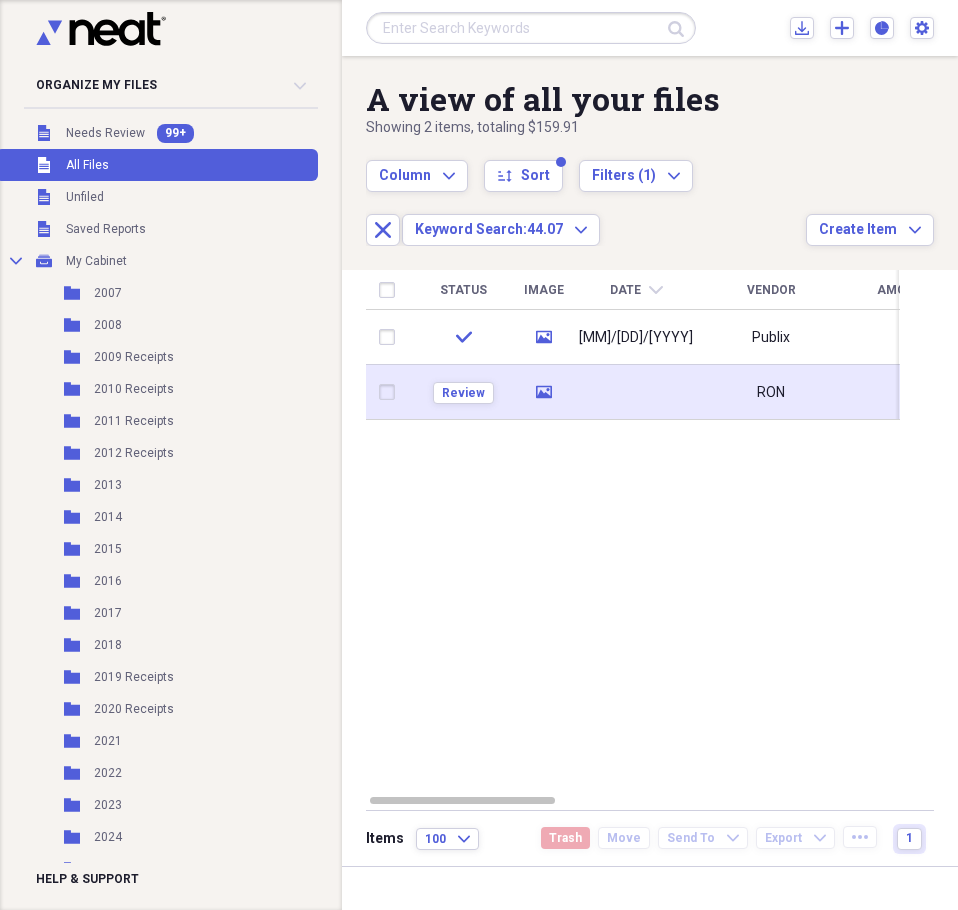 click 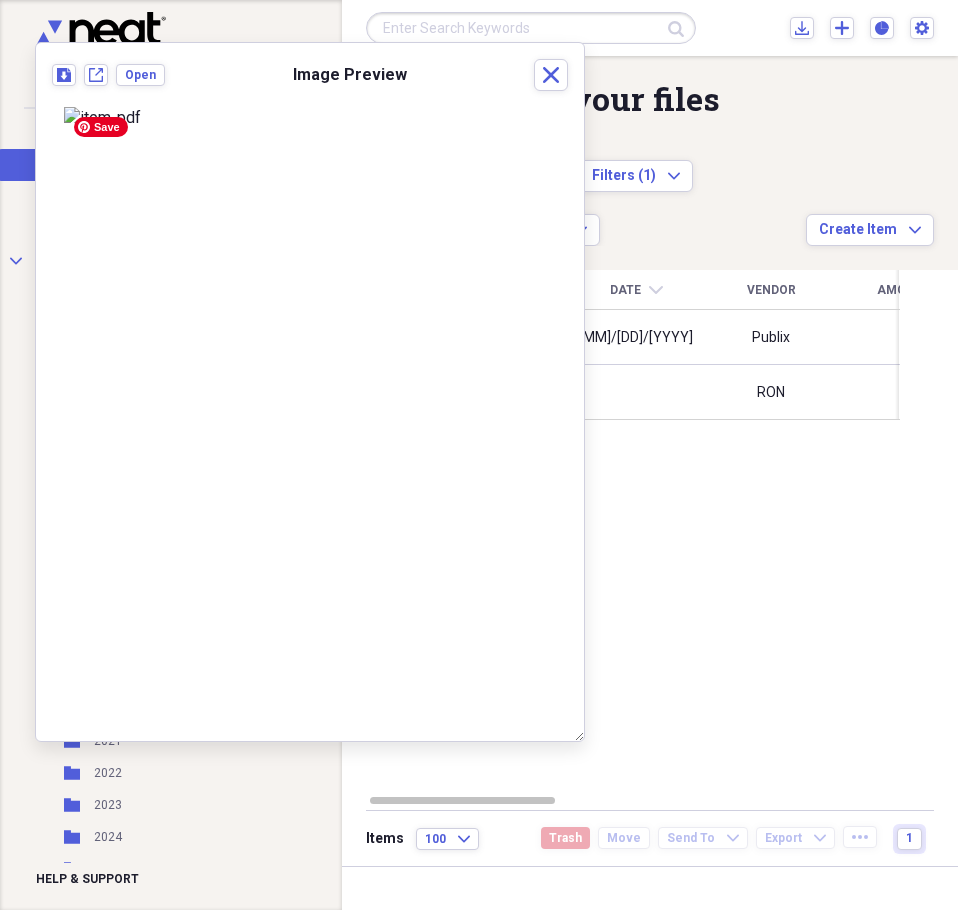 scroll, scrollTop: 1333, scrollLeft: 0, axis: vertical 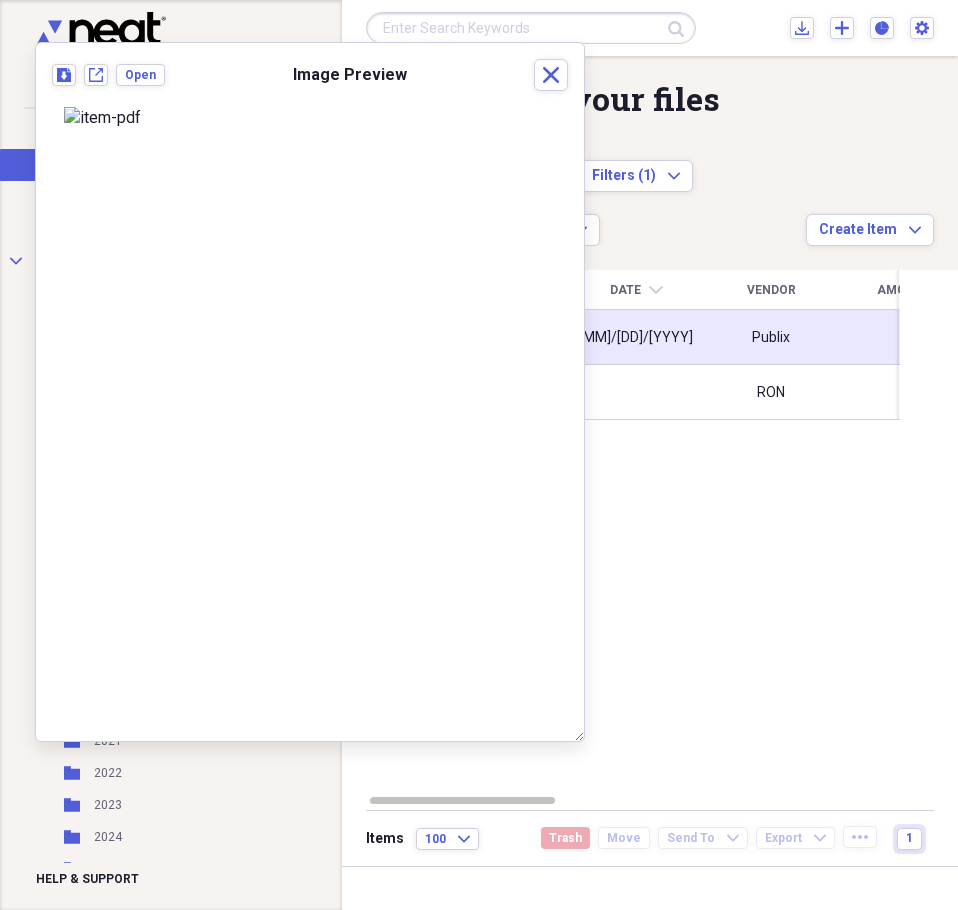 click 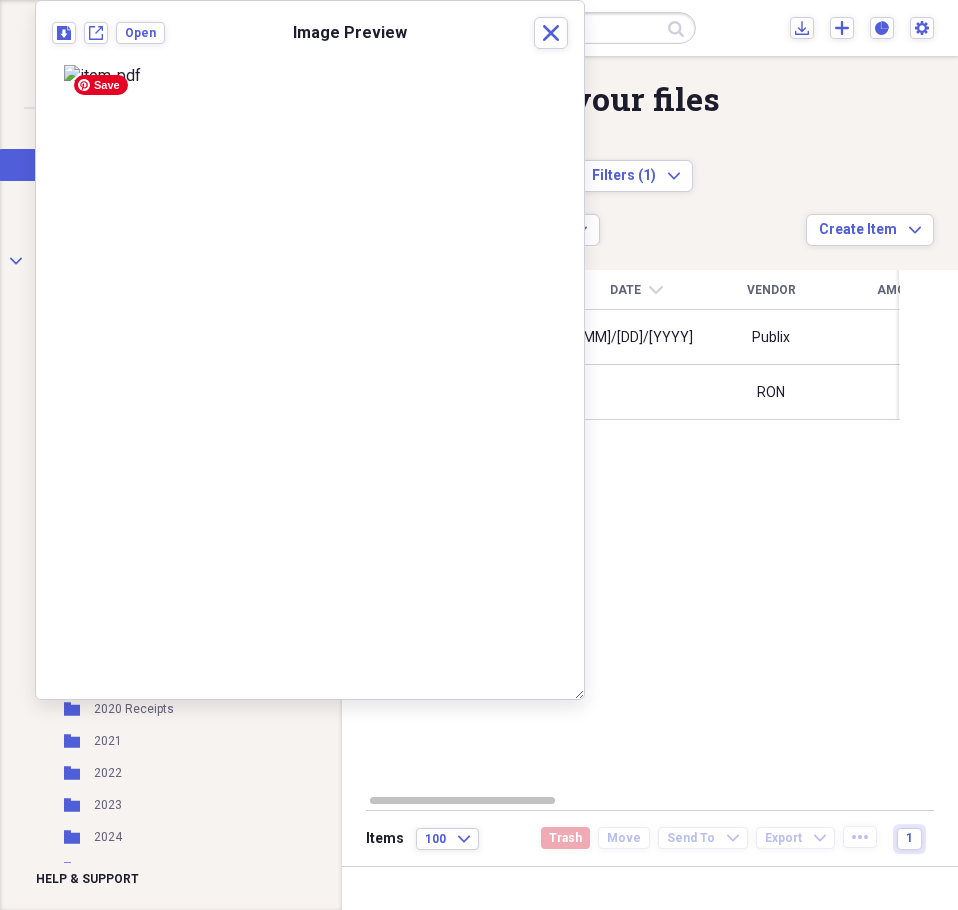 scroll, scrollTop: 1923, scrollLeft: 0, axis: vertical 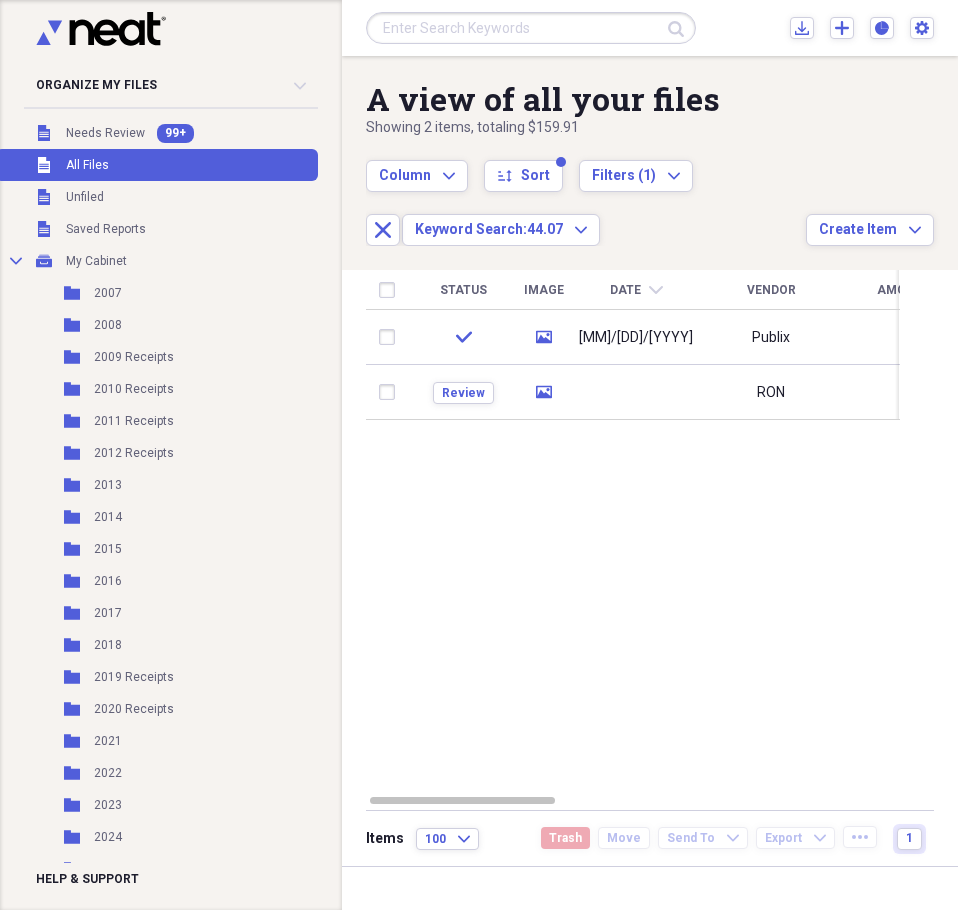 click on "Status Image Date chevron-down Vendor Amount Category Product Source Folder Billable Reimbursable check media [MM]/[DD]/[YYYY][COMPANY] $[NUMBER] General Retail Unfiled Review media [COMPANY] $[NUMBER] Meals/Restaurants Scan Unfiled" at bounding box center [633, 531] 